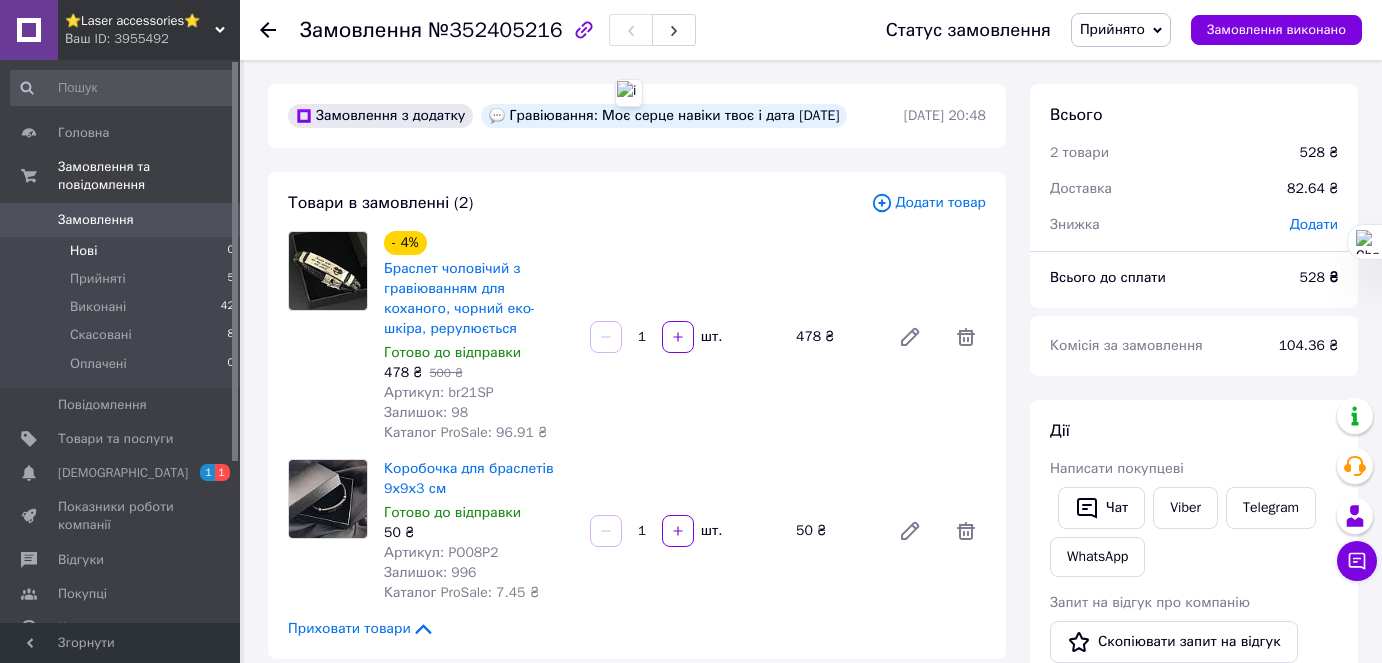 scroll, scrollTop: 0, scrollLeft: 0, axis: both 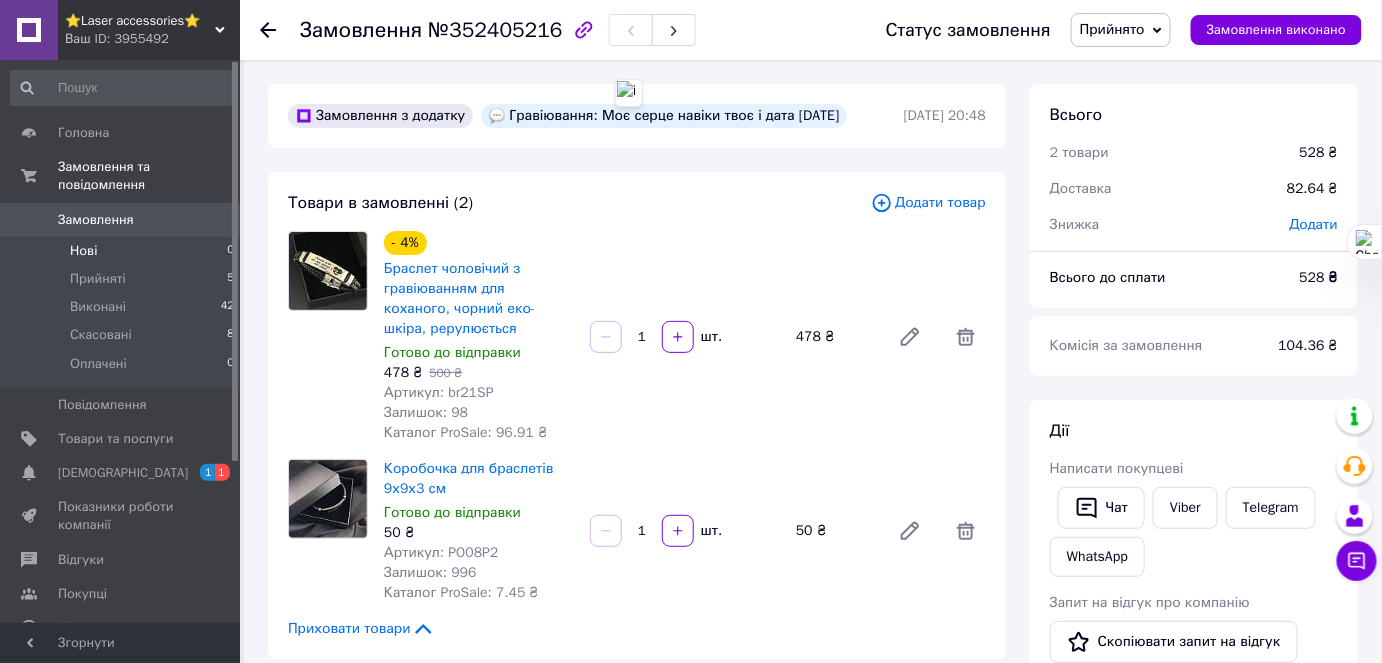 click on "Нові" at bounding box center [83, 251] 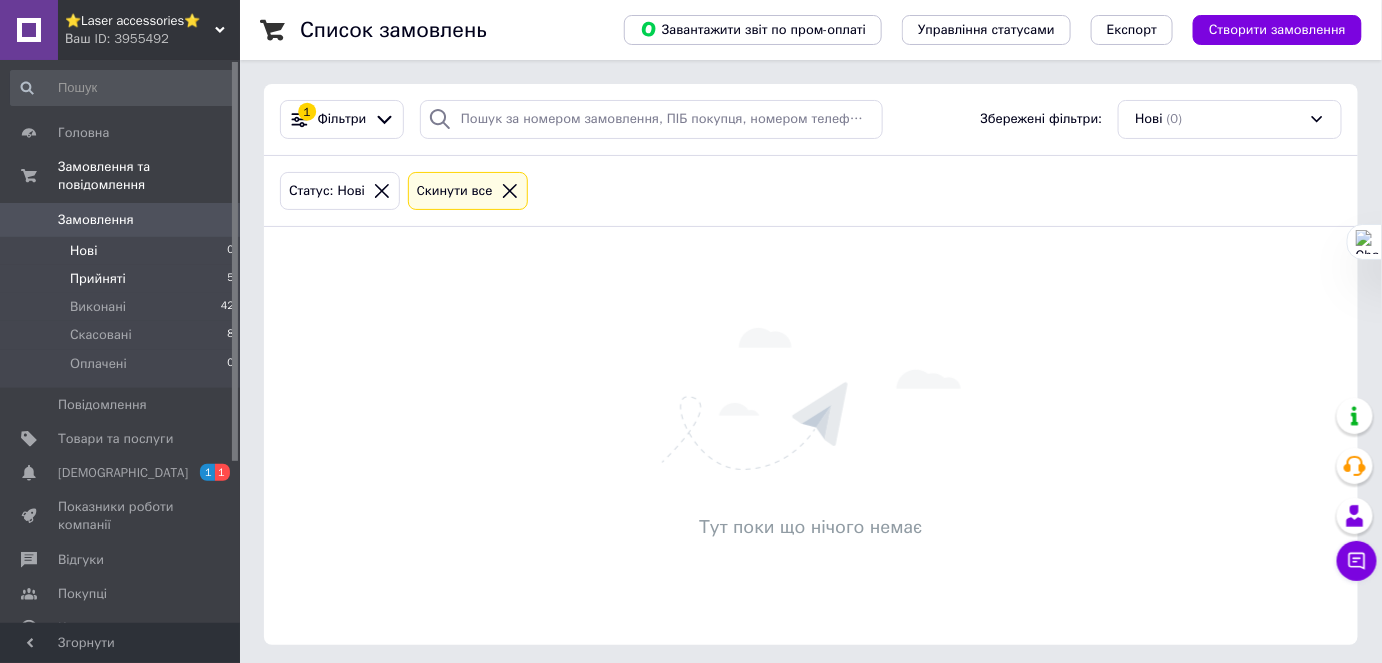 click on "Прийняті" at bounding box center [98, 279] 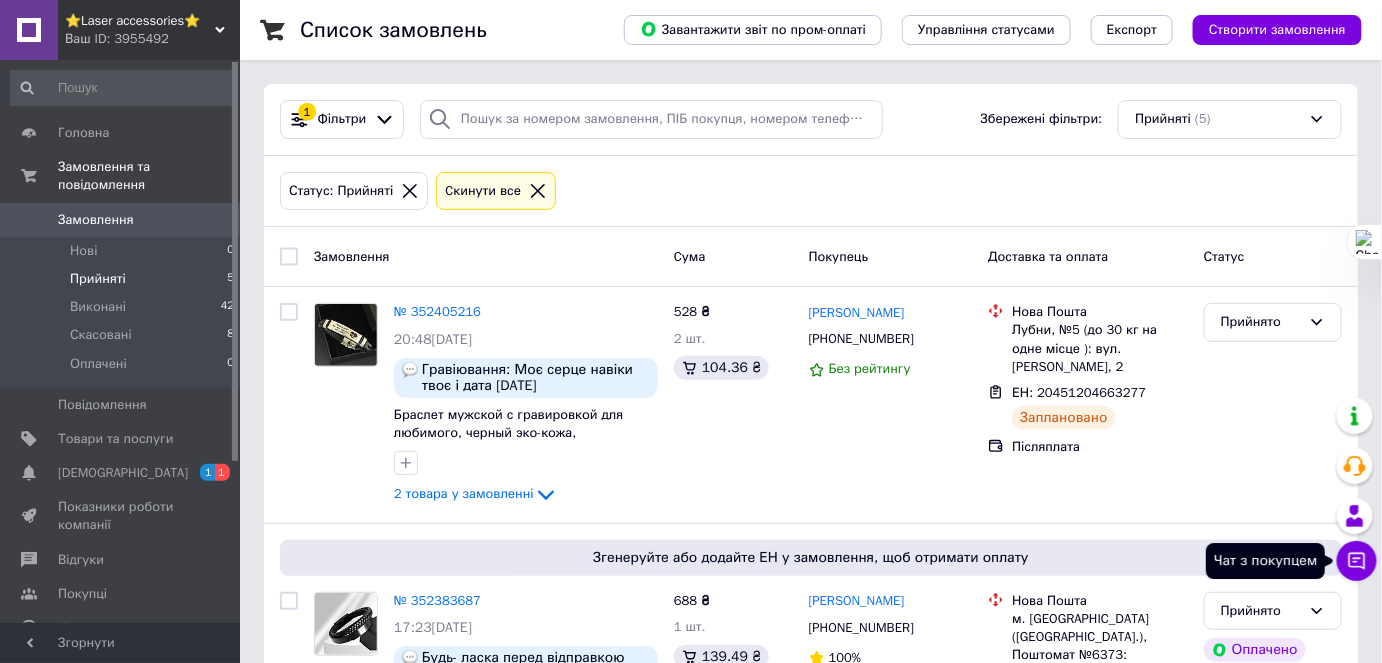 click 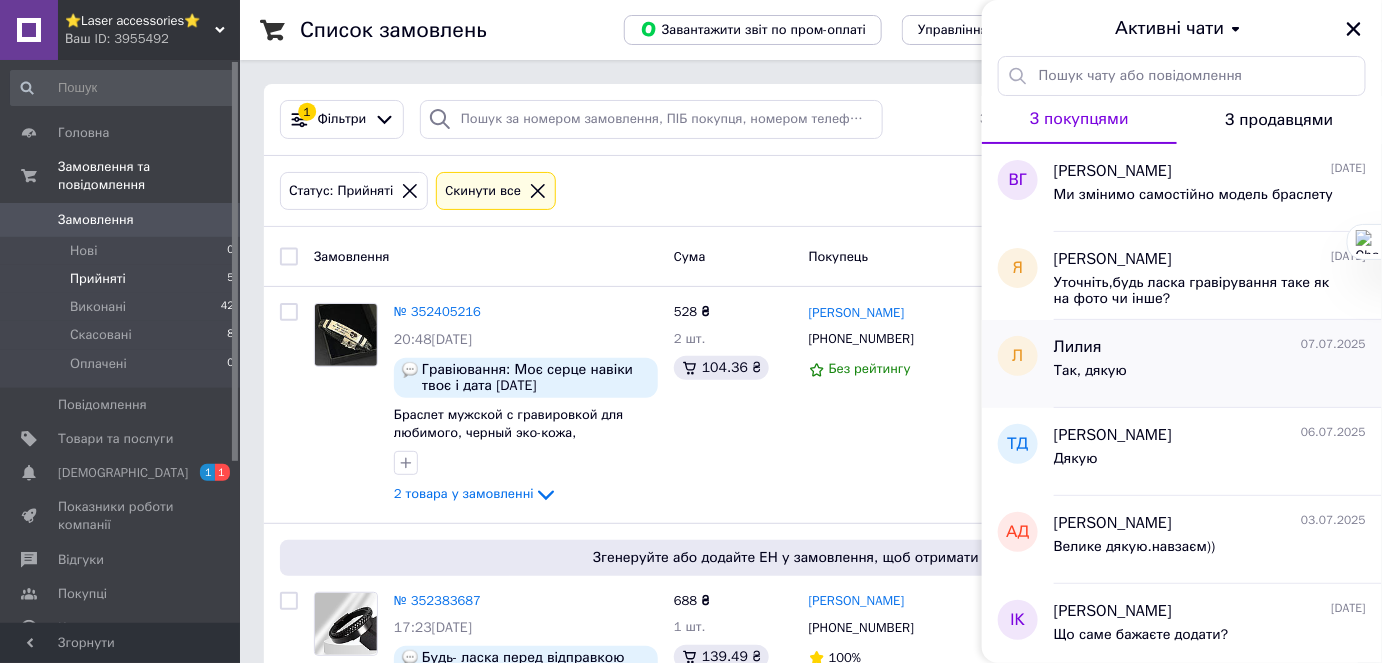 drag, startPoint x: 1224, startPoint y: 283, endPoint x: 1248, endPoint y: 375, distance: 95.07891 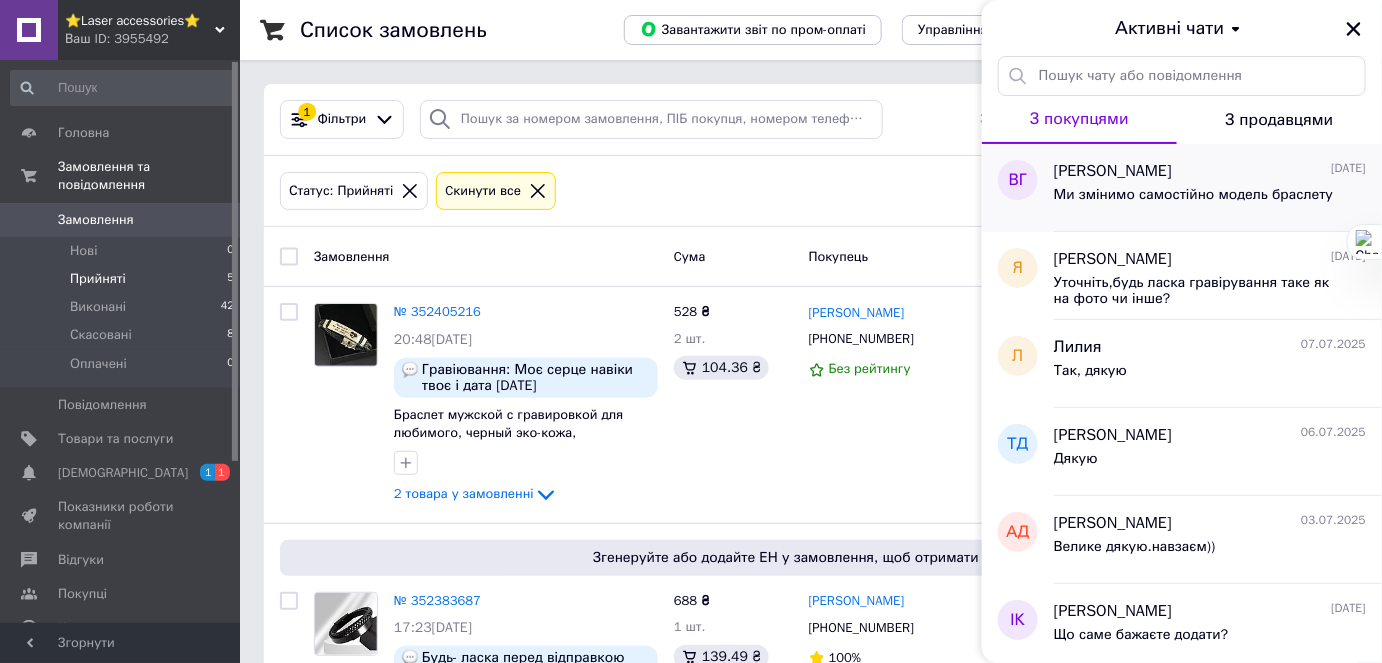click on "Василь Грицай 12.07.2025 Ми змінимо самостійно модель браслету" at bounding box center [1218, 188] 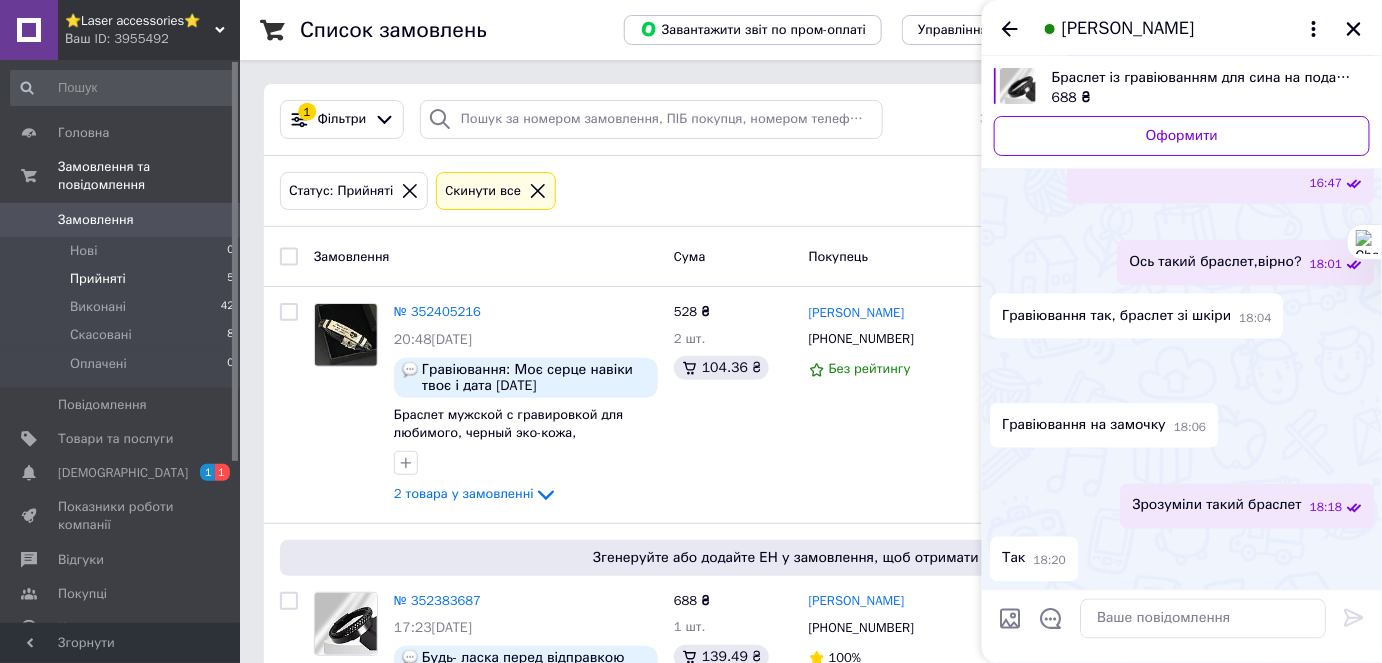 scroll, scrollTop: 2389, scrollLeft: 0, axis: vertical 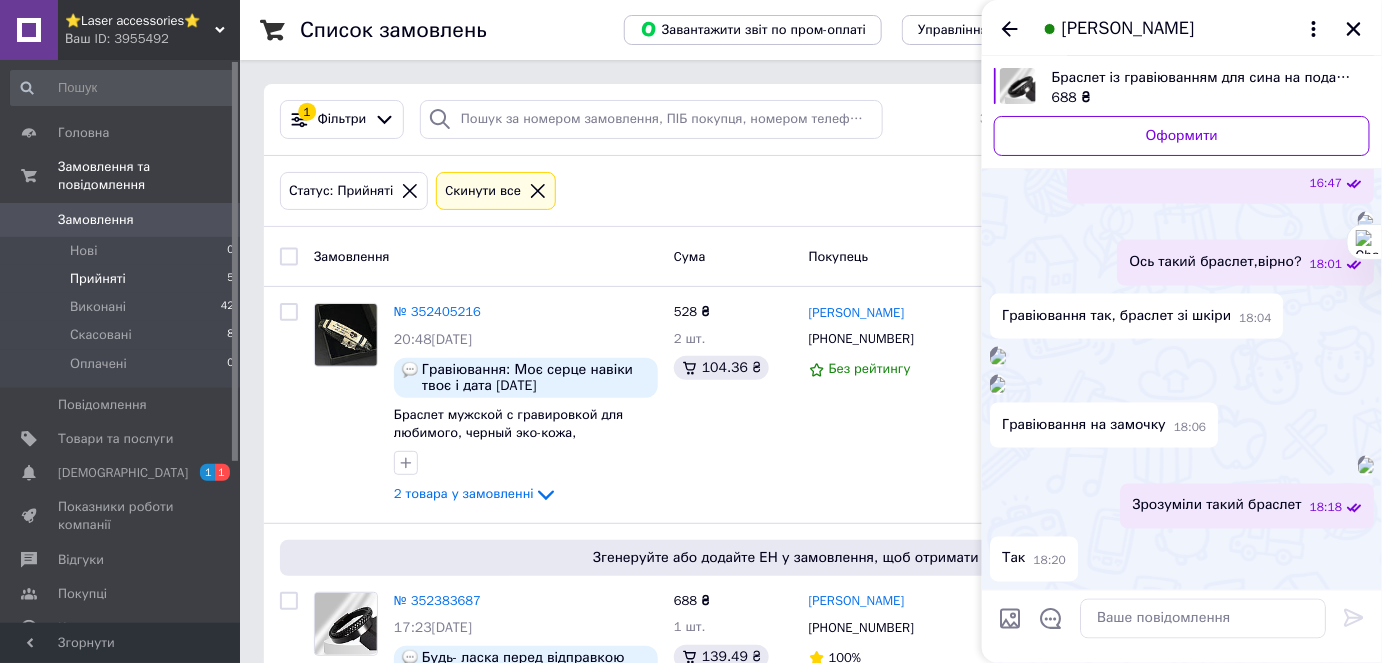click 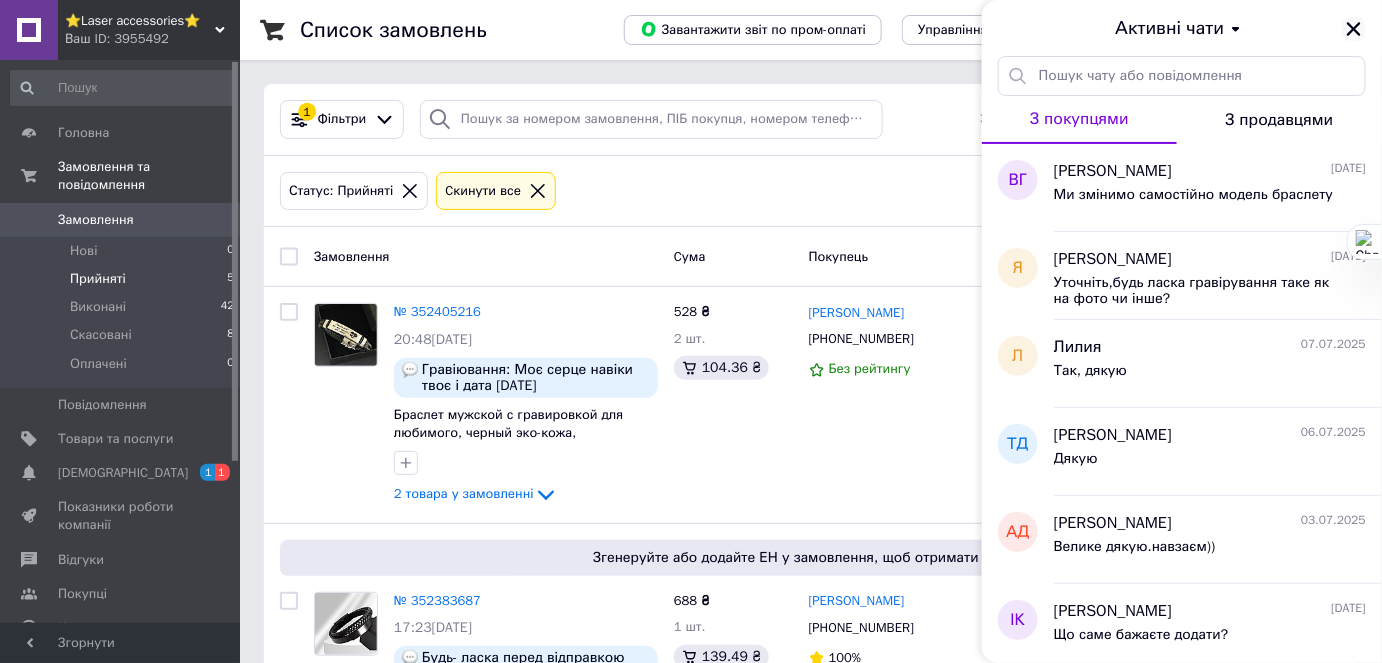 click 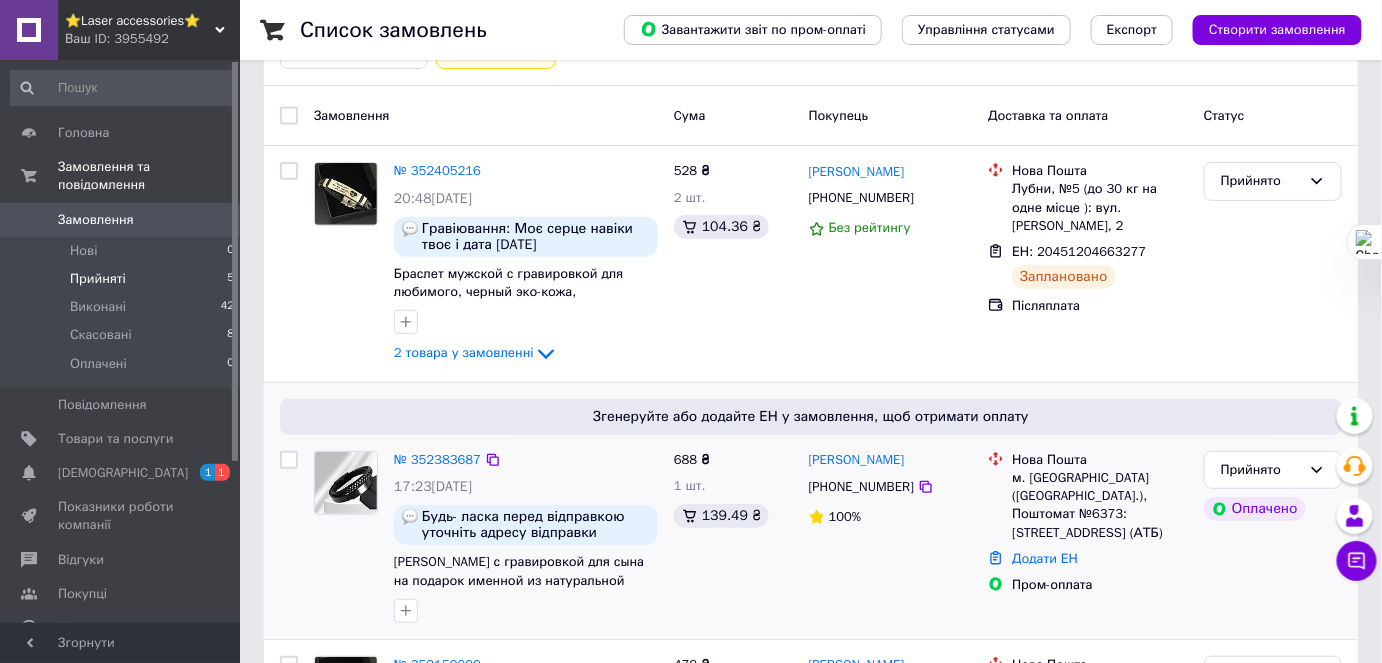 scroll, scrollTop: 181, scrollLeft: 0, axis: vertical 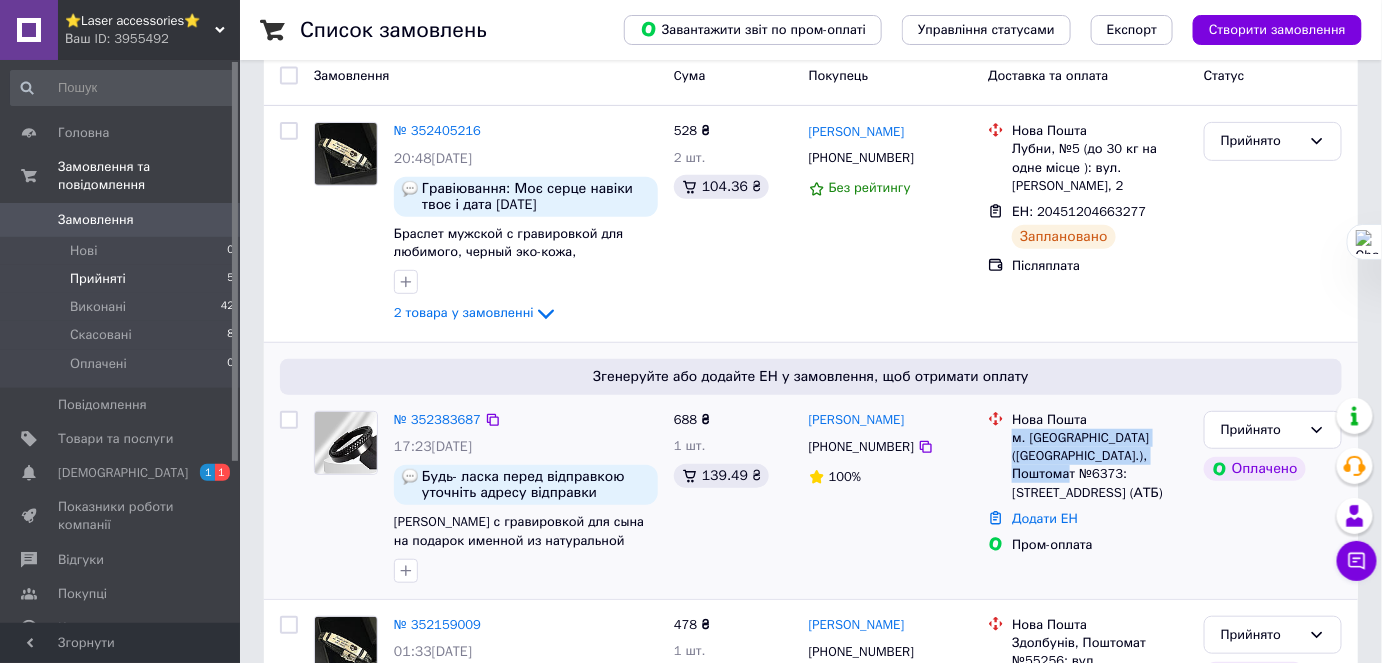 drag, startPoint x: 1055, startPoint y: 437, endPoint x: 1165, endPoint y: 455, distance: 111.463 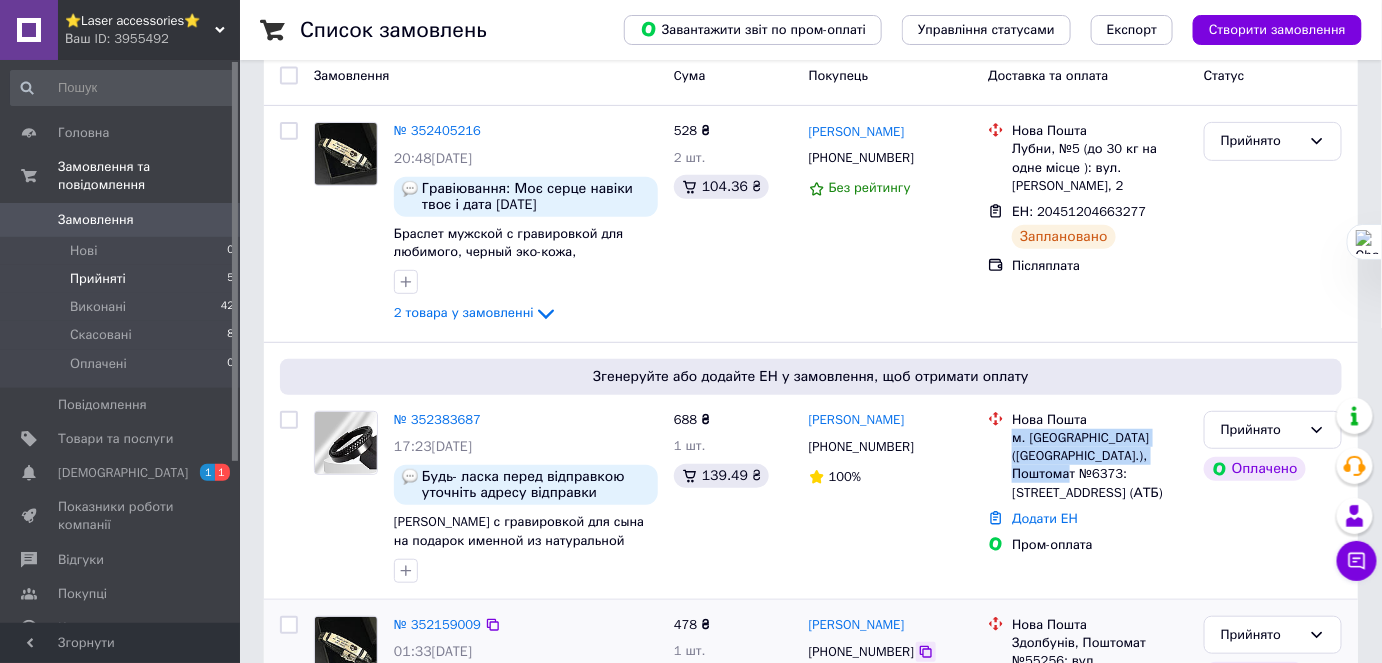 copy on "м. Гайворон (Кіровоградська обл.), Поштомат №6373:" 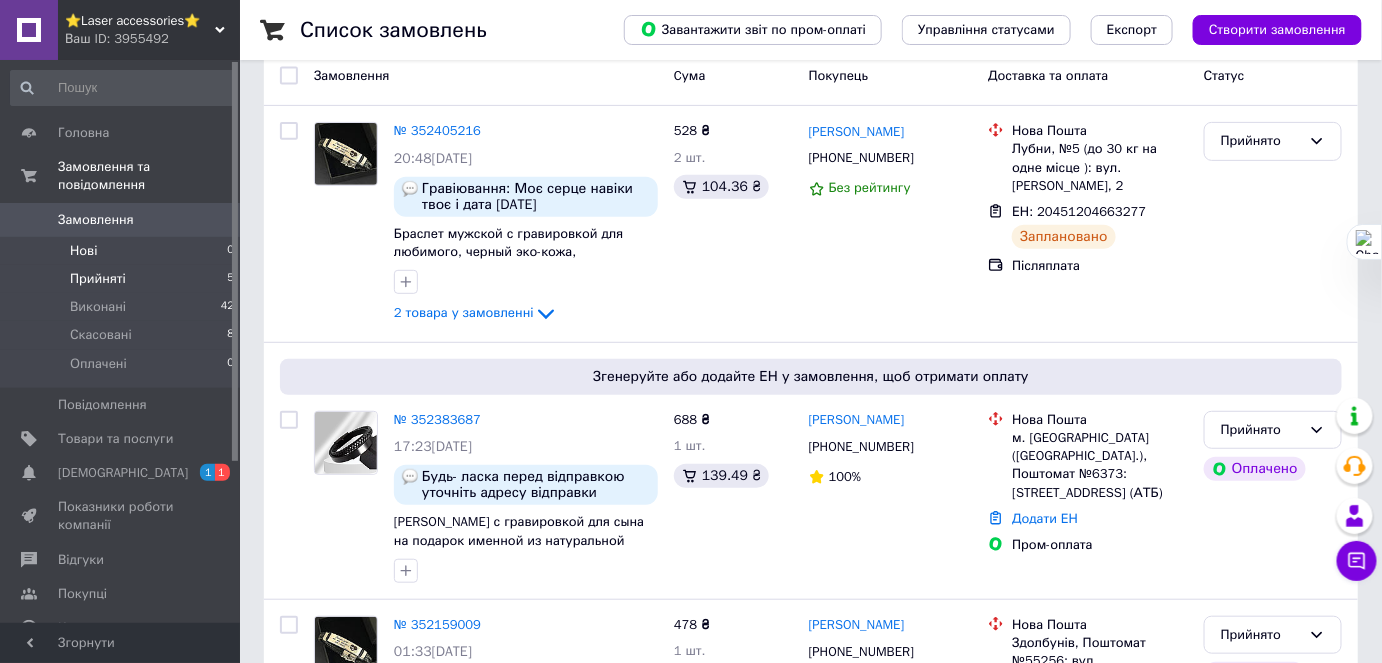 click on "Нові" at bounding box center [83, 251] 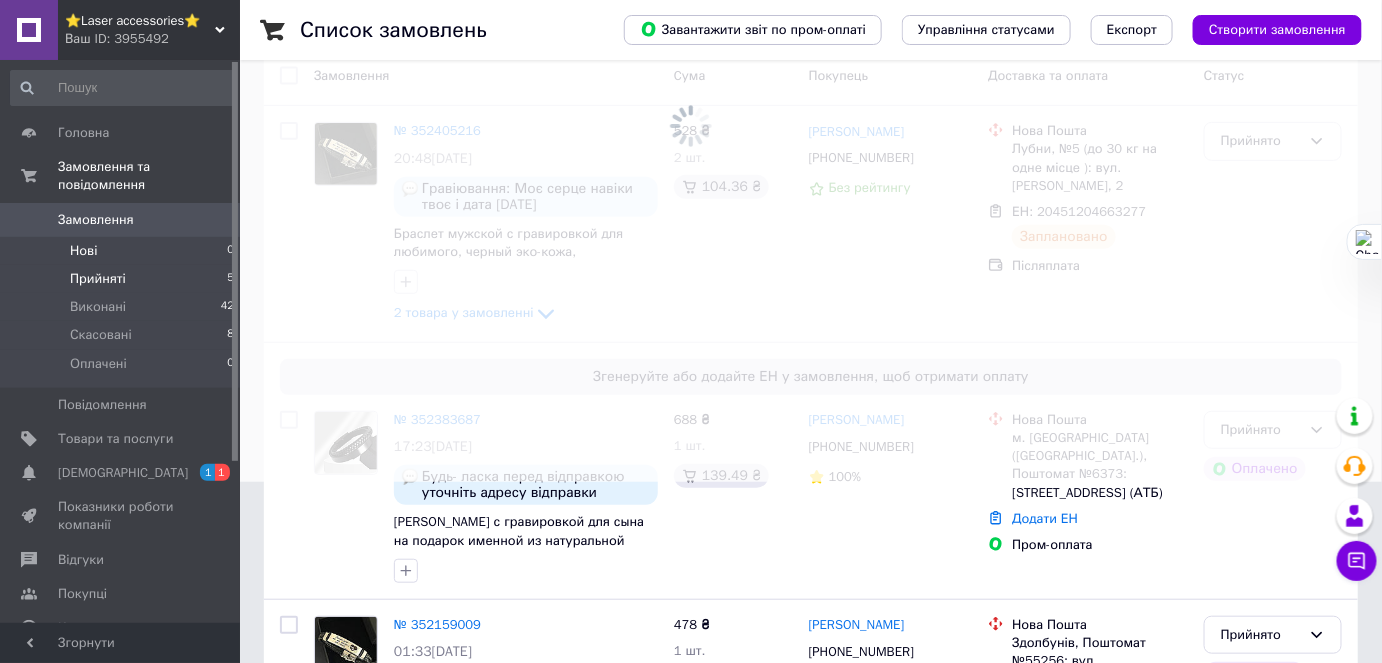 scroll, scrollTop: 0, scrollLeft: 0, axis: both 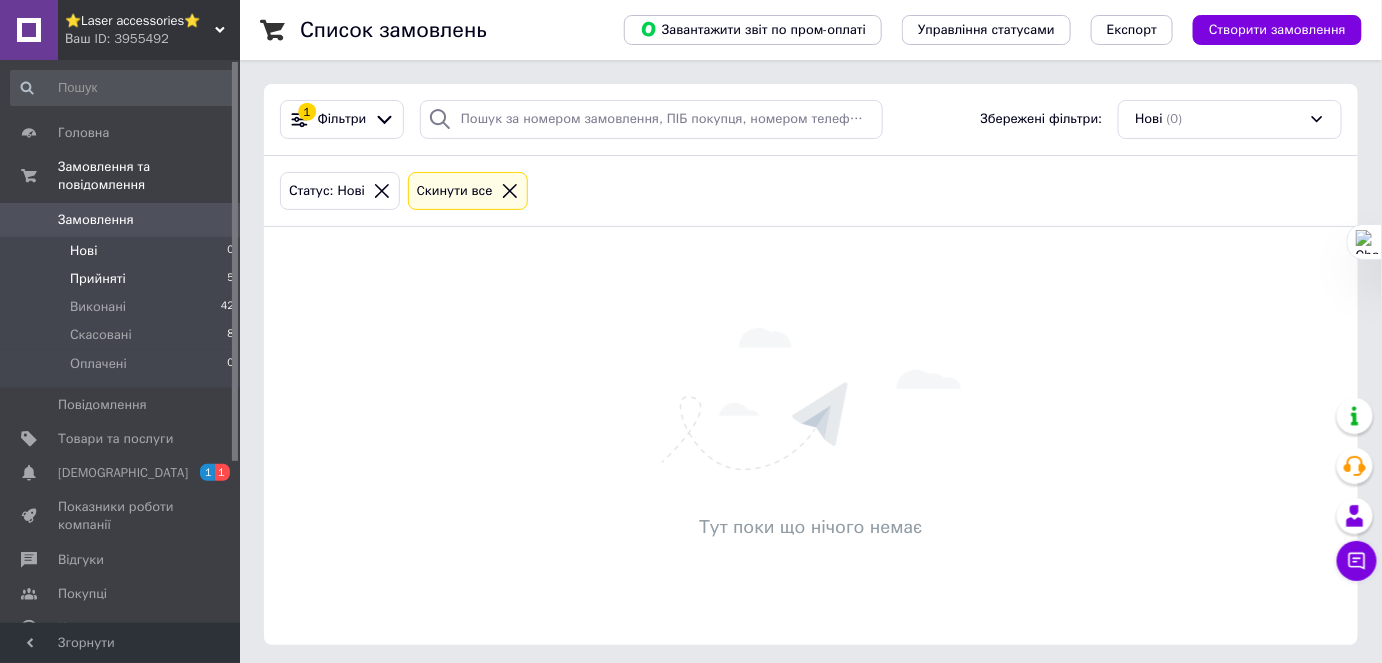 click on "Прийняті" at bounding box center [98, 279] 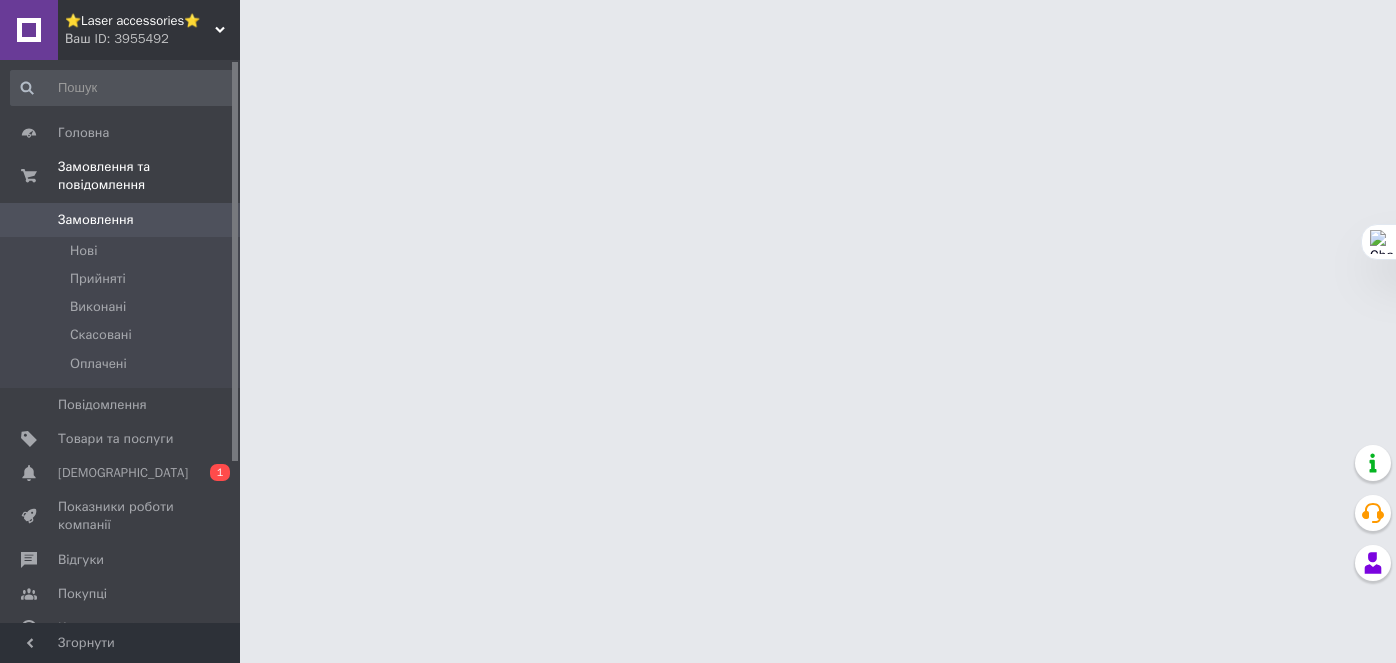 scroll, scrollTop: 0, scrollLeft: 0, axis: both 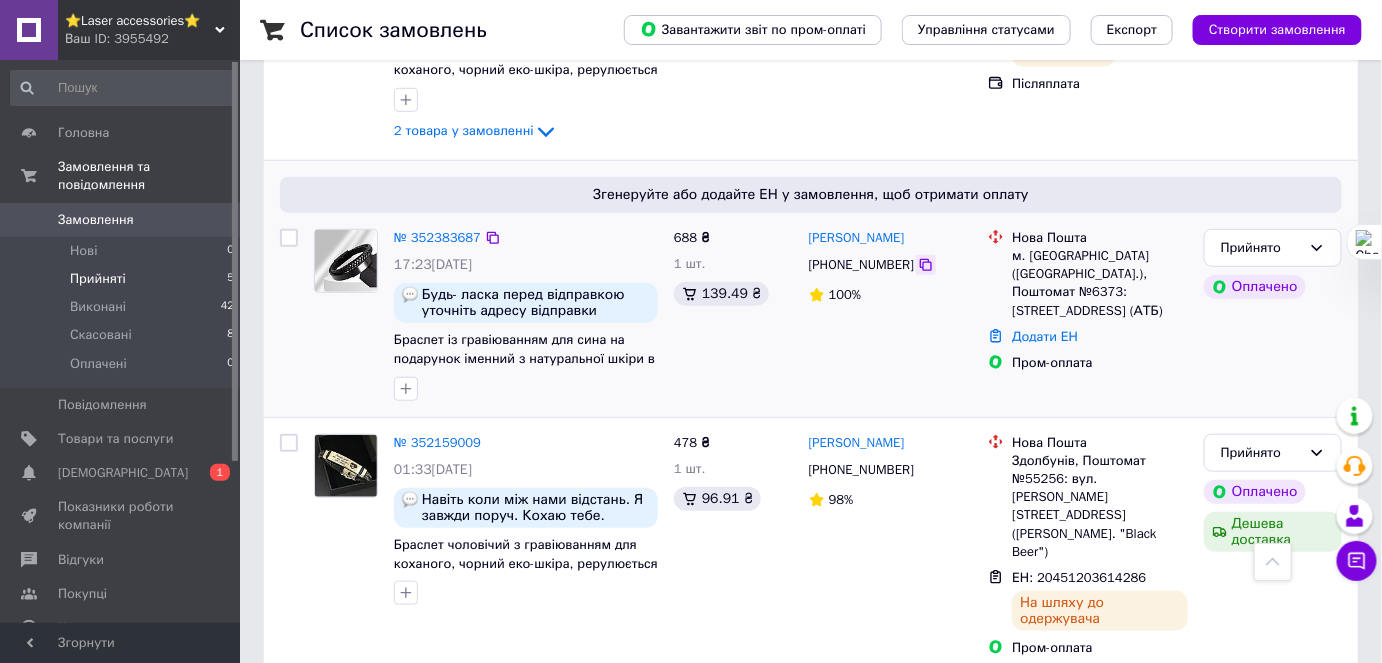 click 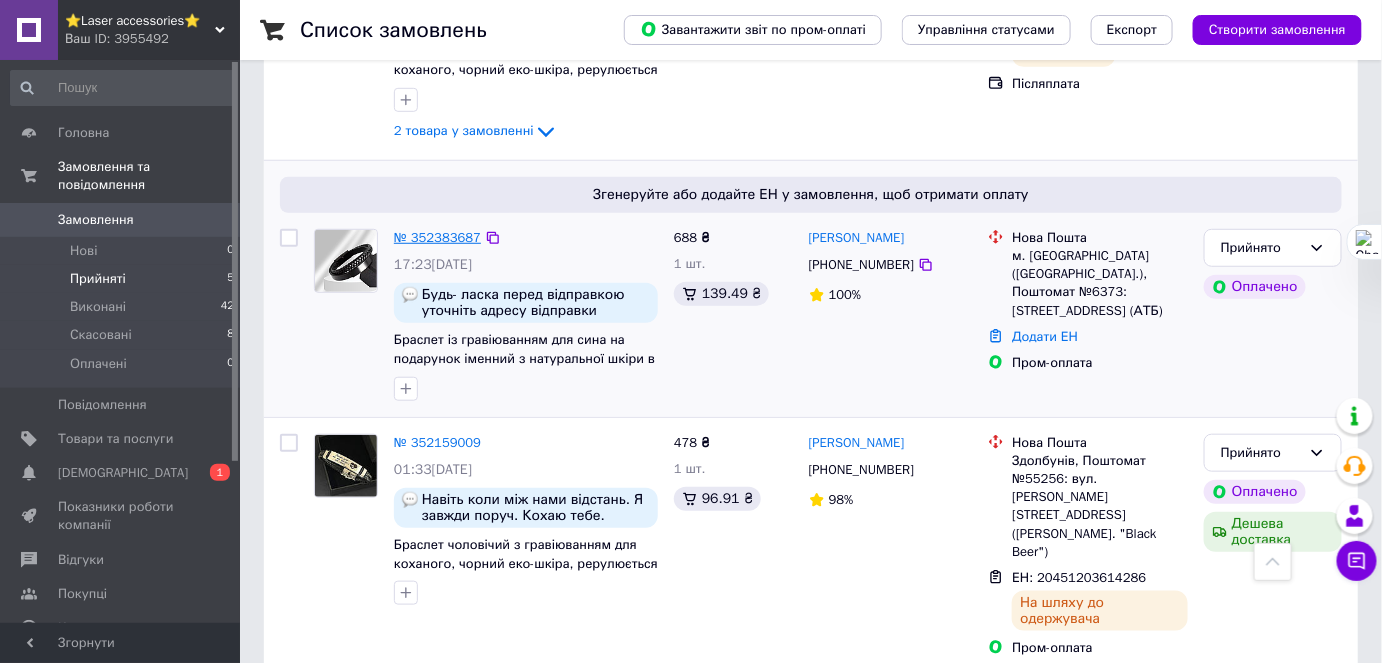 click on "№ 352383687" at bounding box center [437, 237] 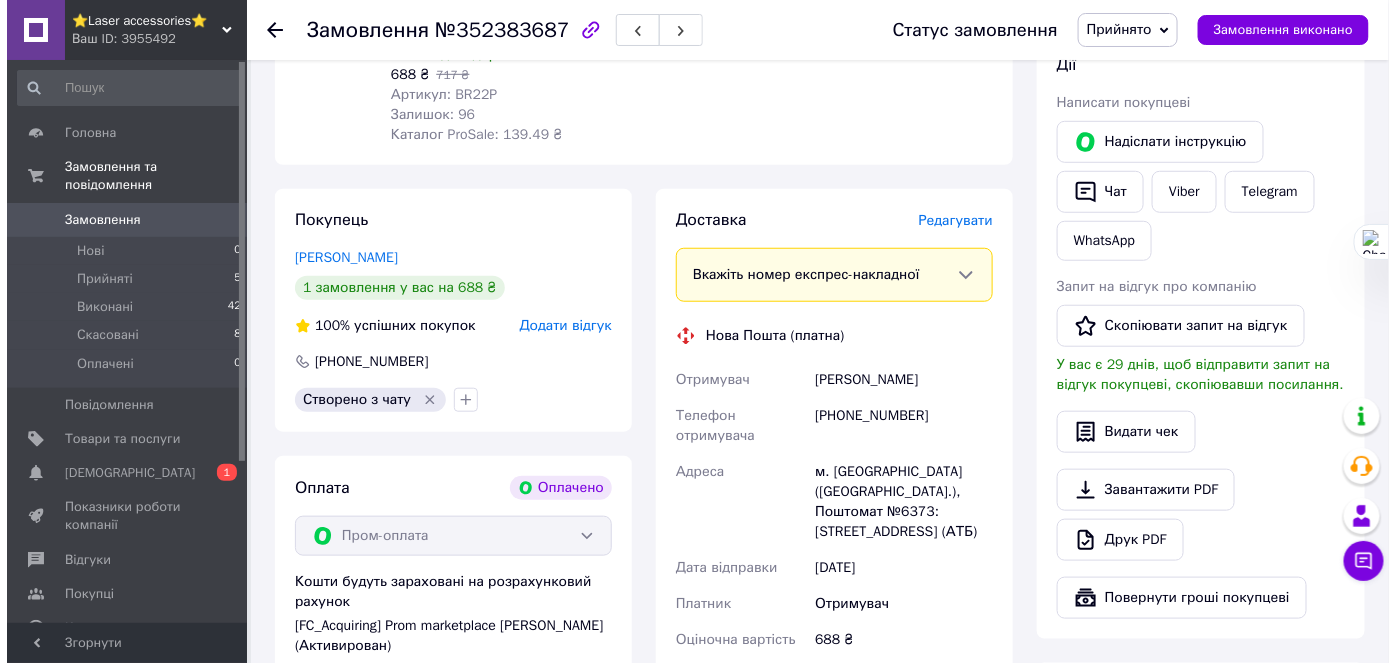 scroll, scrollTop: 295, scrollLeft: 0, axis: vertical 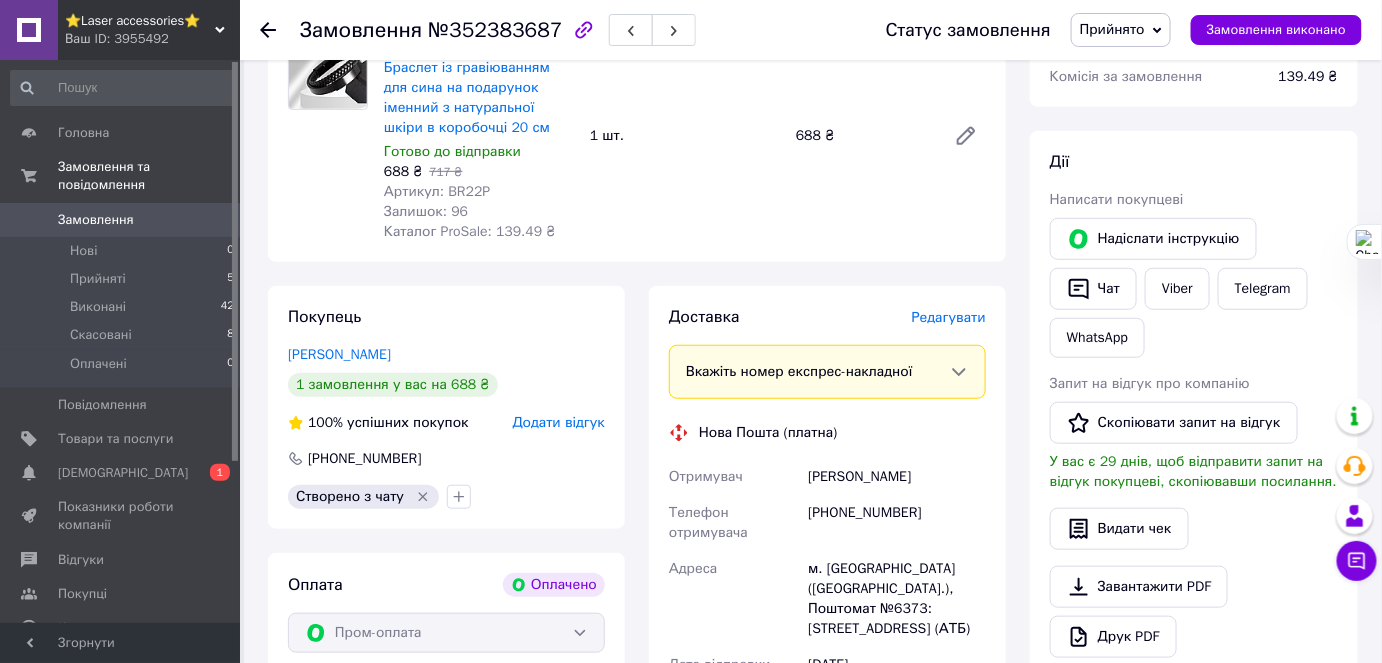 click on "Редагувати" at bounding box center [949, 317] 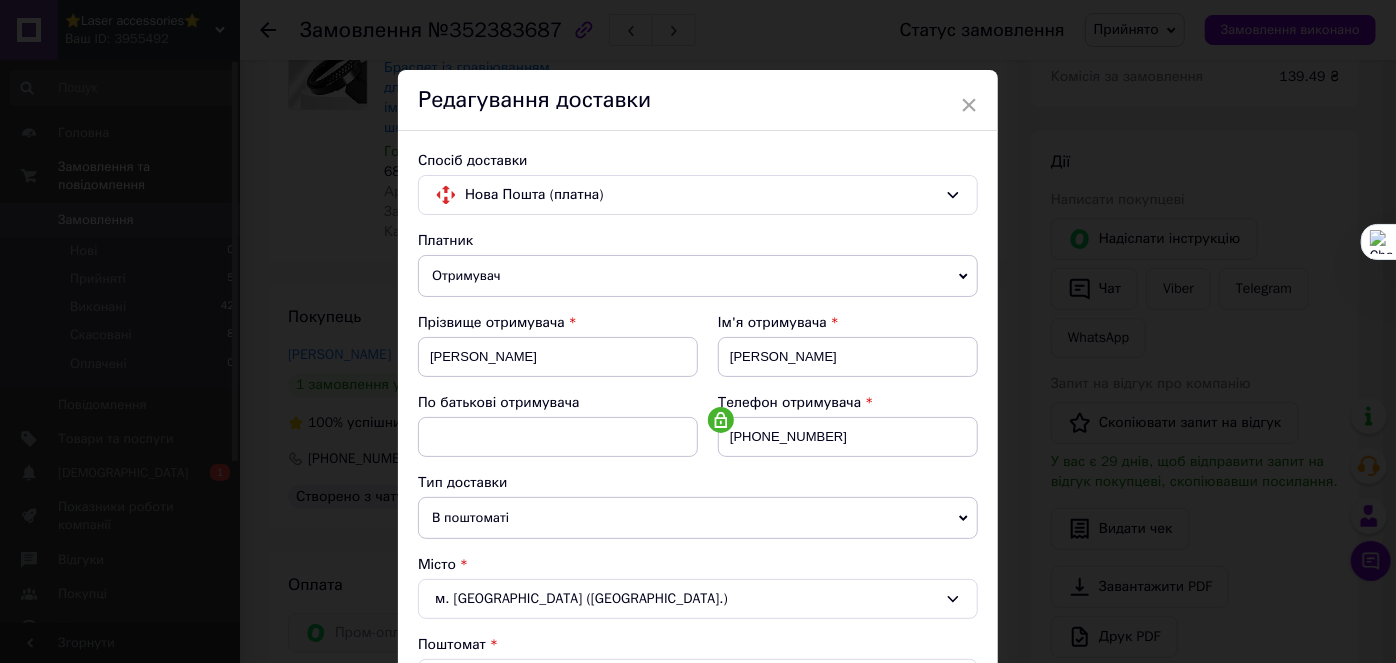 scroll, scrollTop: 272, scrollLeft: 0, axis: vertical 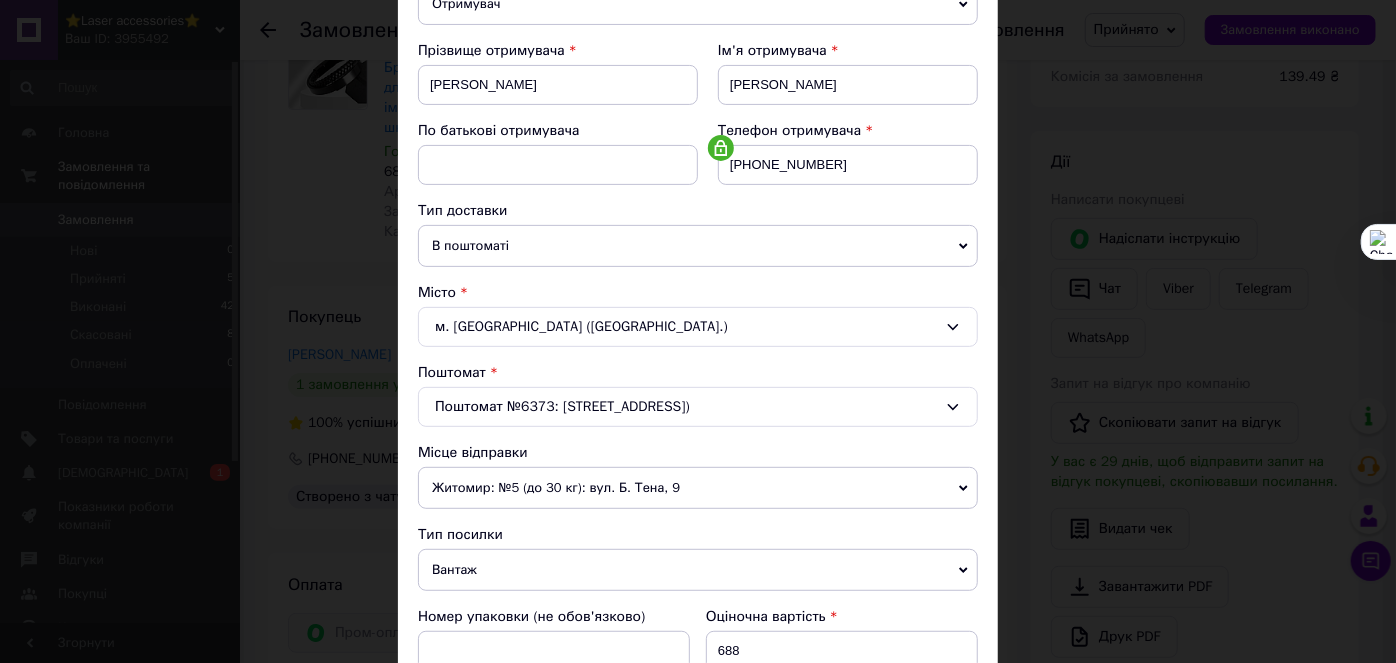 click on "м. [GEOGRAPHIC_DATA] ([GEOGRAPHIC_DATA].)" at bounding box center [698, 327] 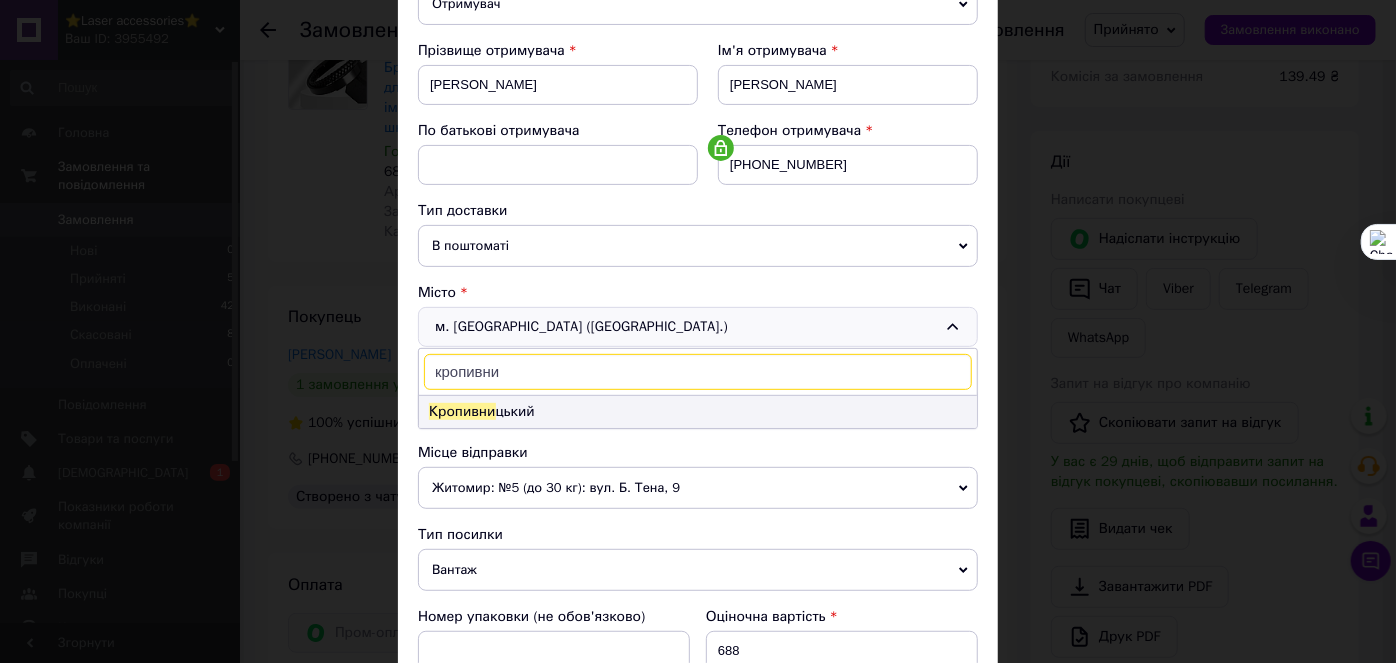 type on "кропивни" 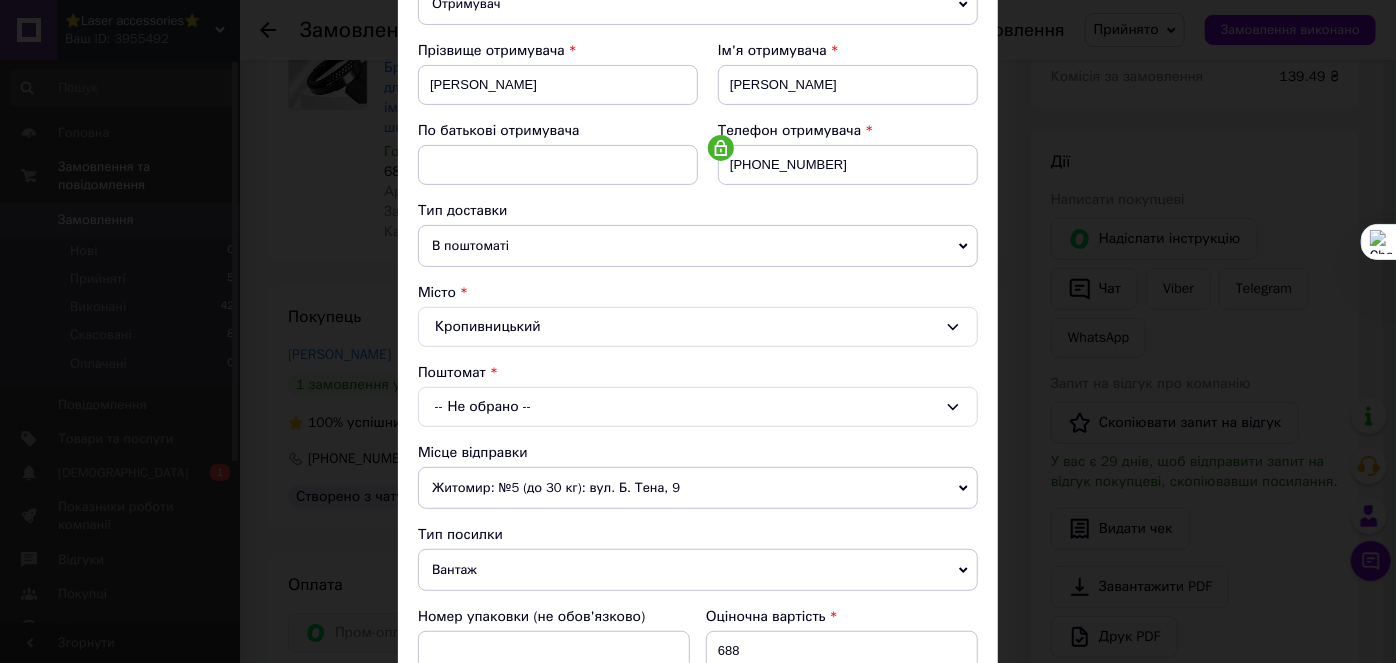 click on "-- Не обрано --" at bounding box center [698, 407] 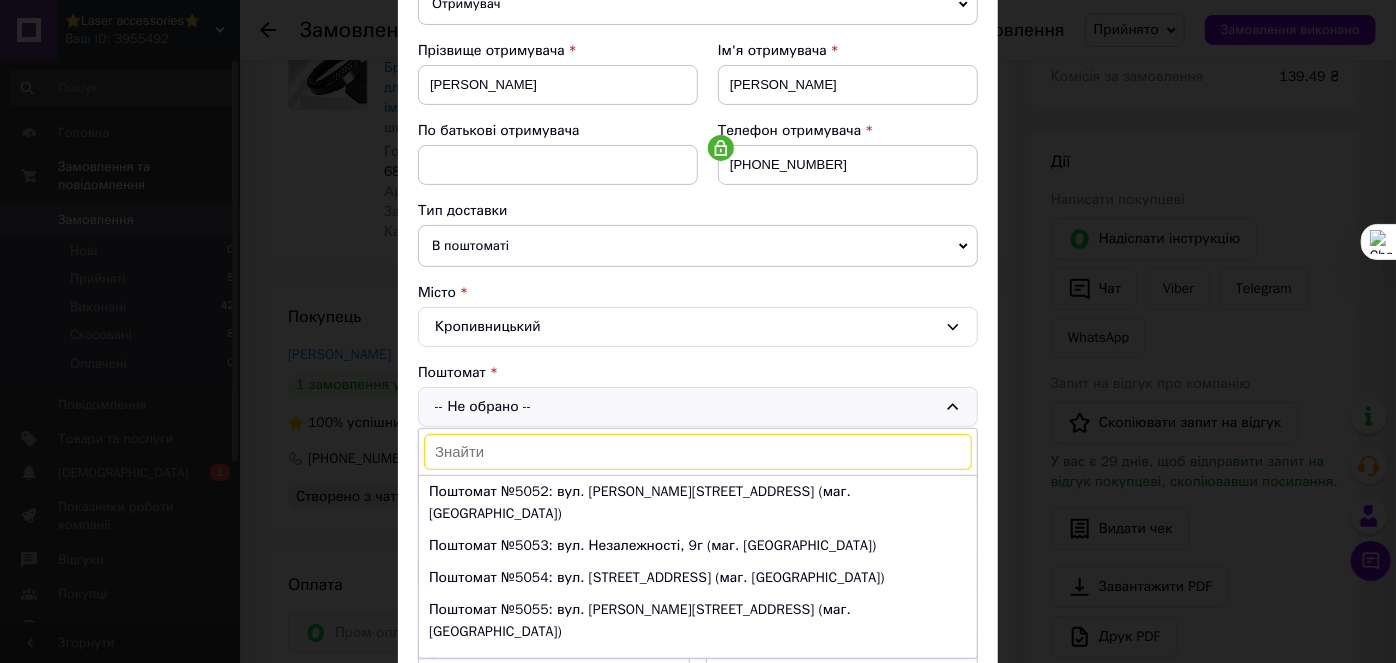 click 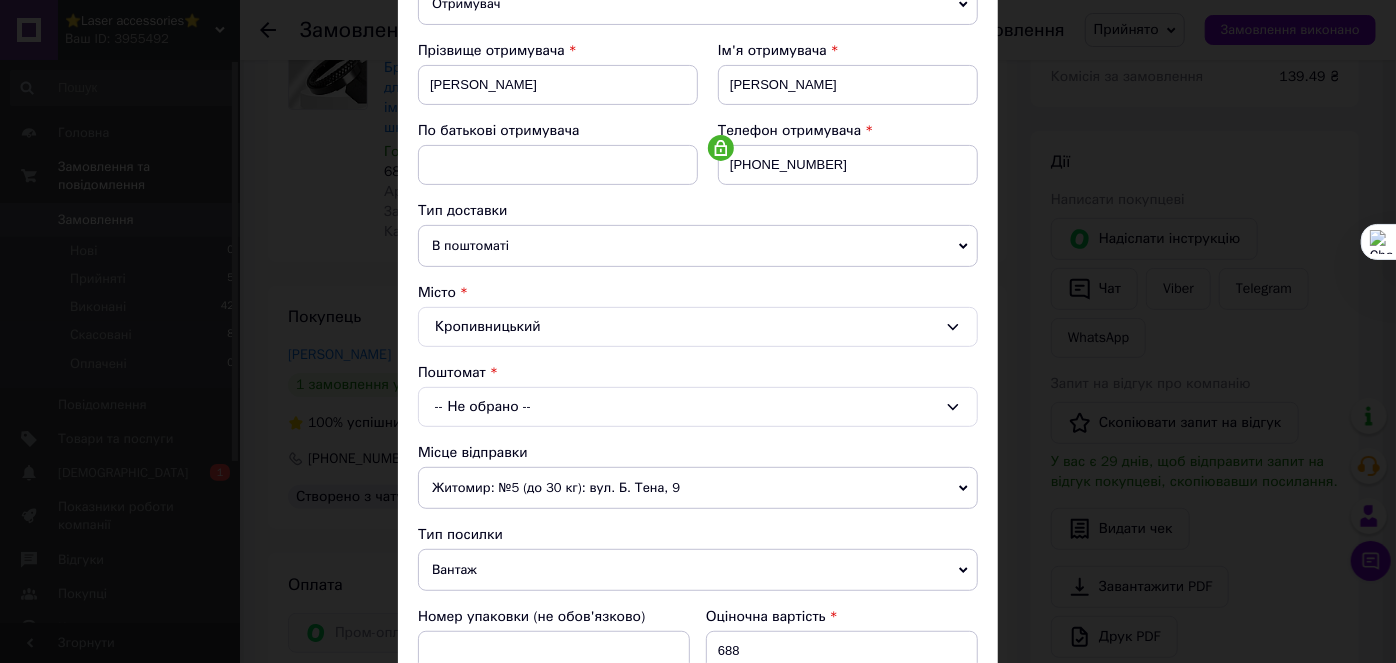 click 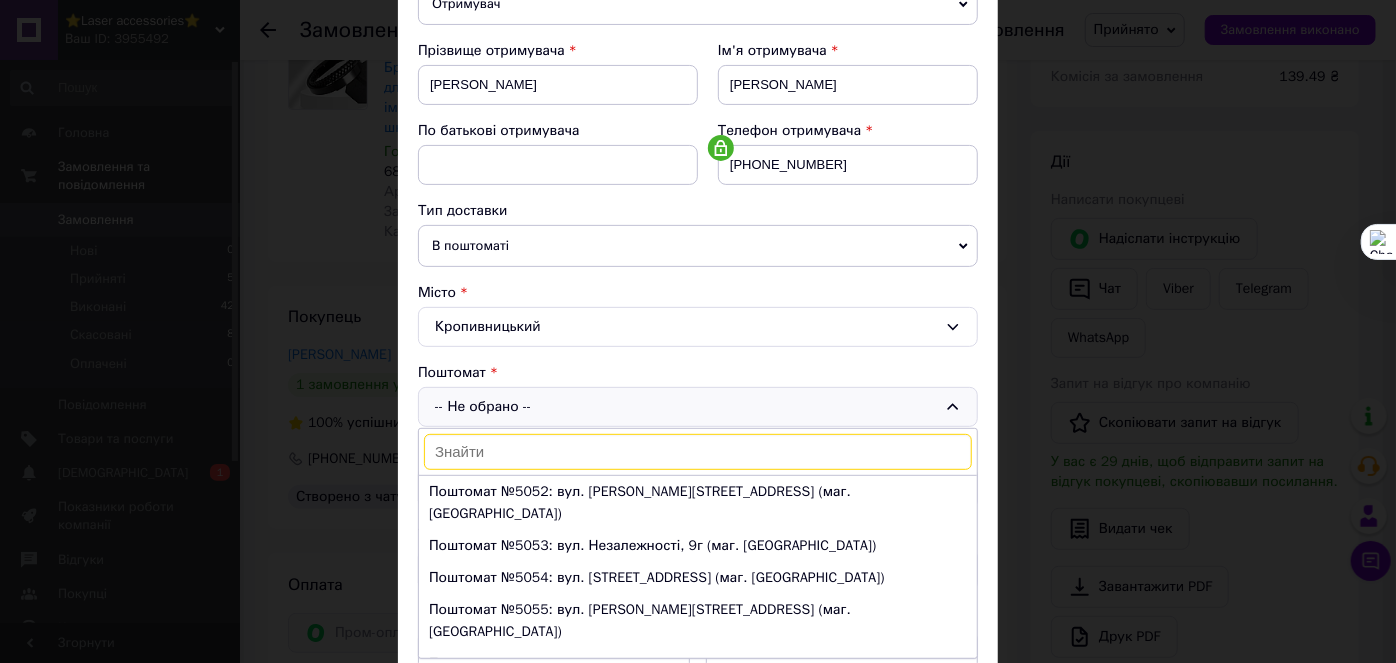 click on "Місто" at bounding box center [698, 293] 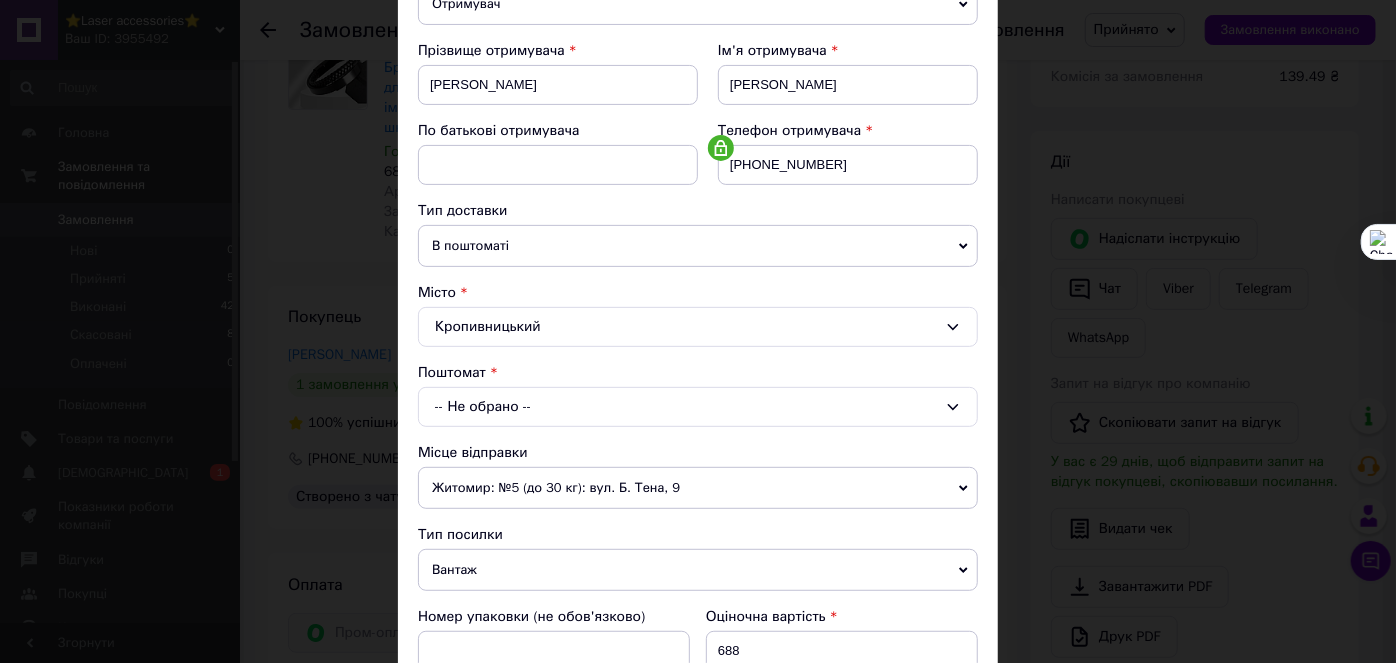 click on "В поштоматі" at bounding box center (698, 246) 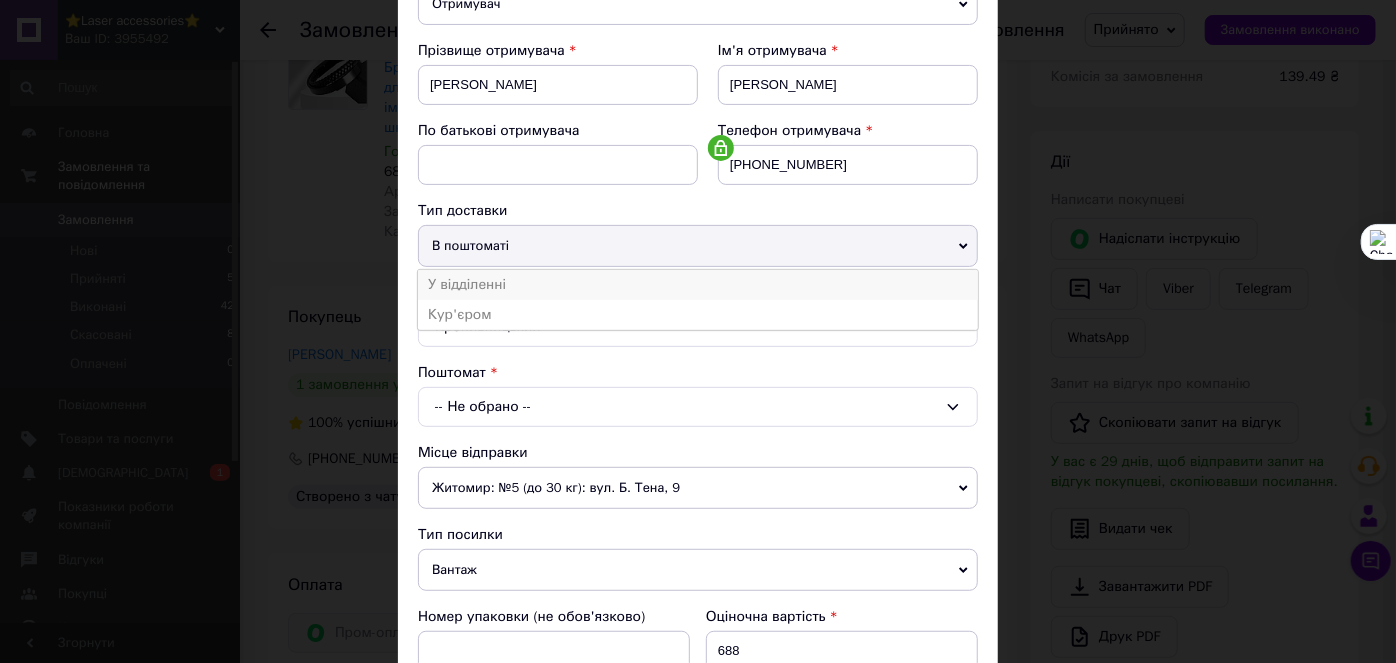 click on "У відділенні" at bounding box center (698, 285) 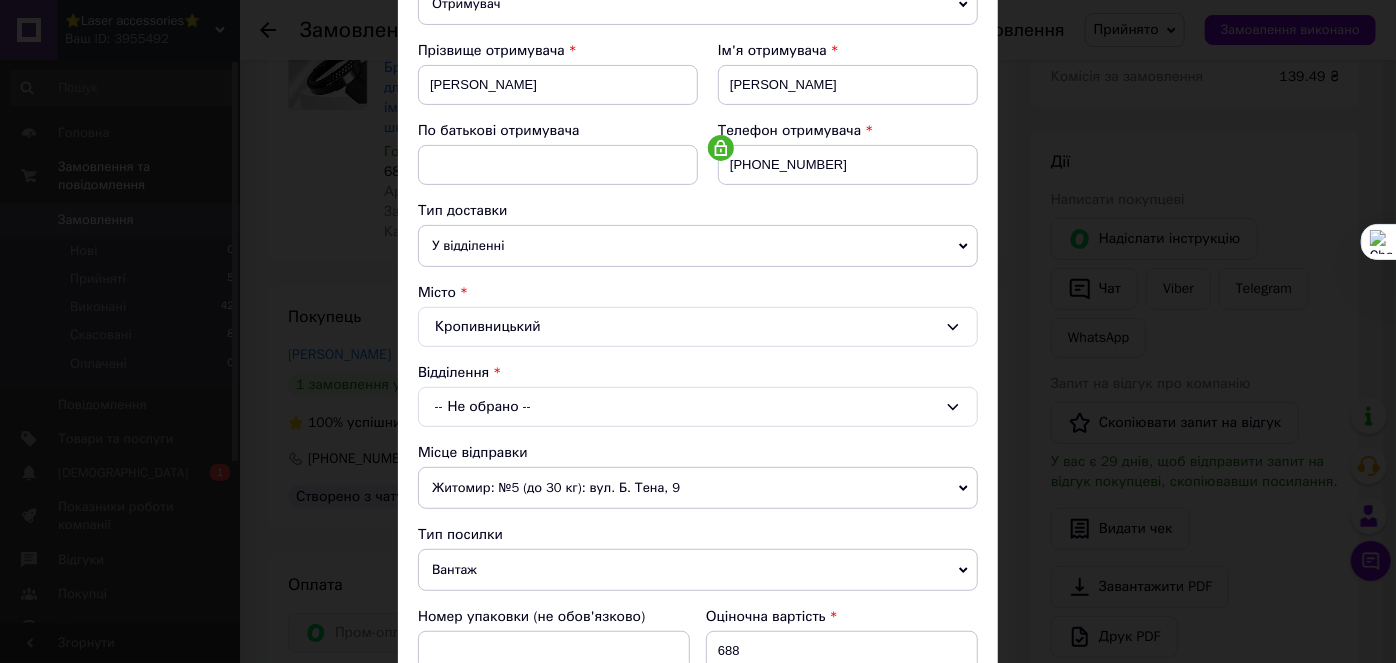 click on "-- Не обрано --" at bounding box center [698, 407] 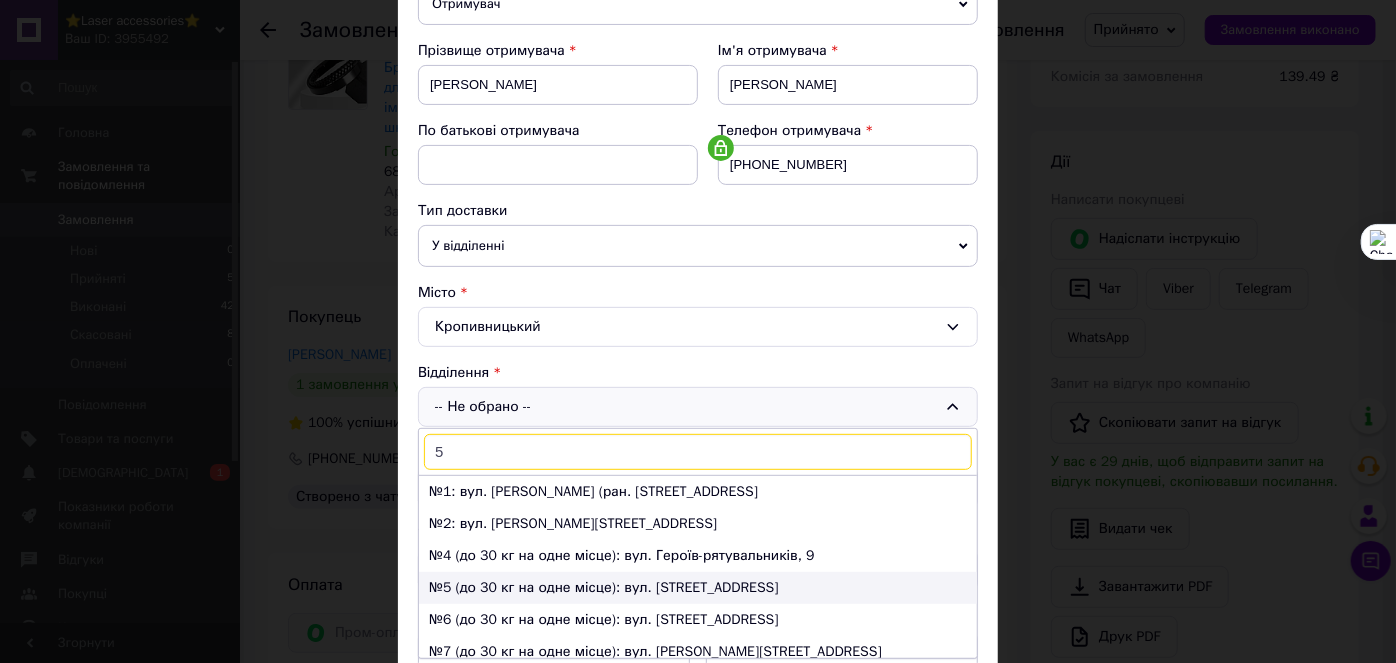 type on "5" 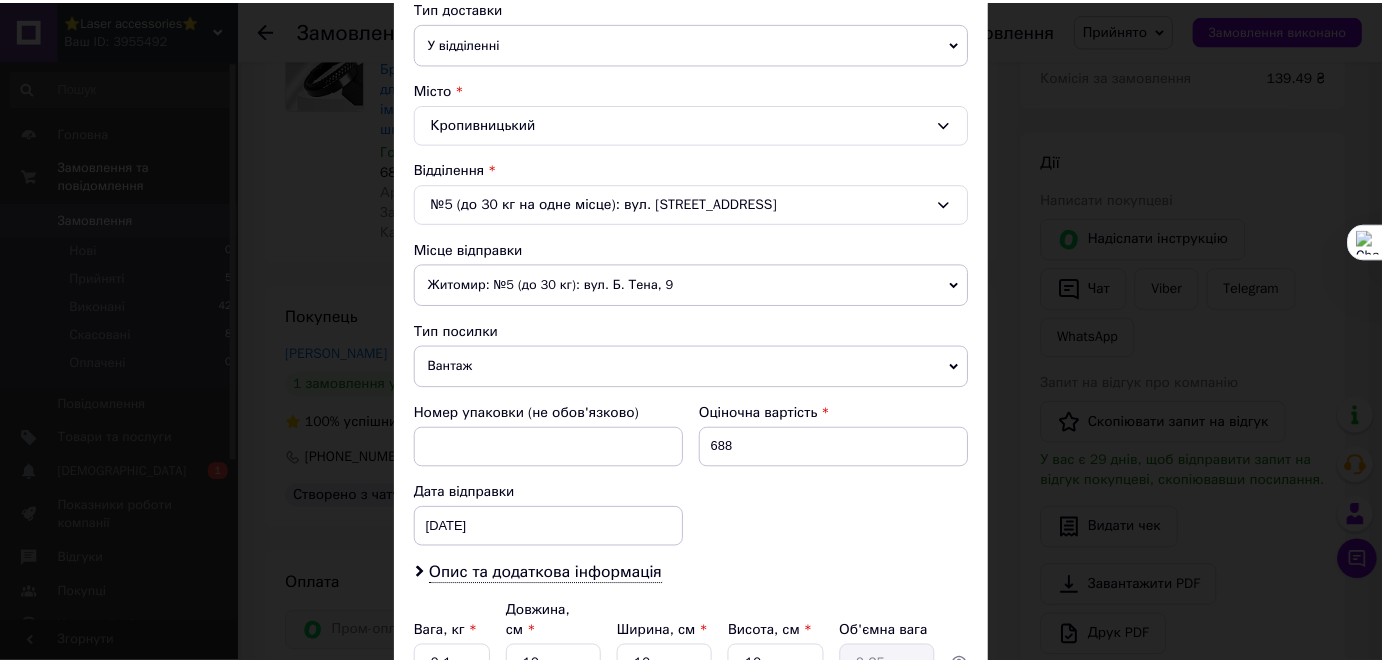 scroll, scrollTop: 657, scrollLeft: 0, axis: vertical 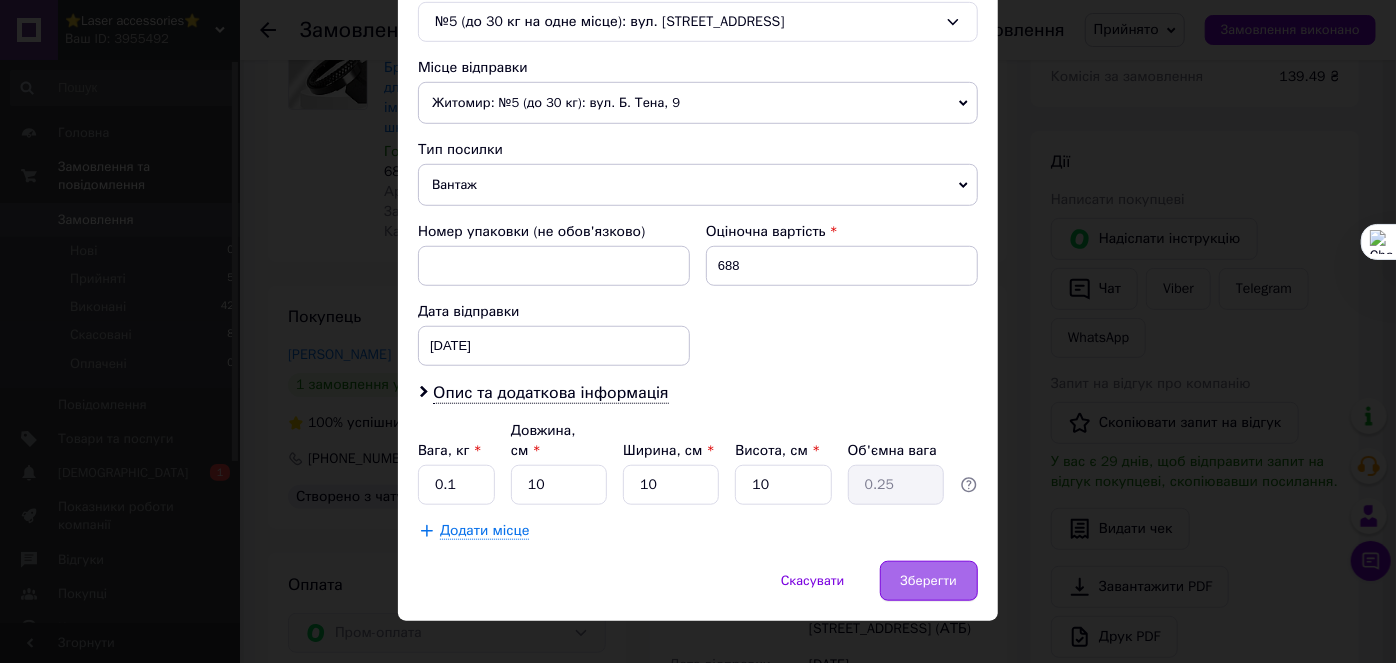 click on "Зберегти" at bounding box center [929, 581] 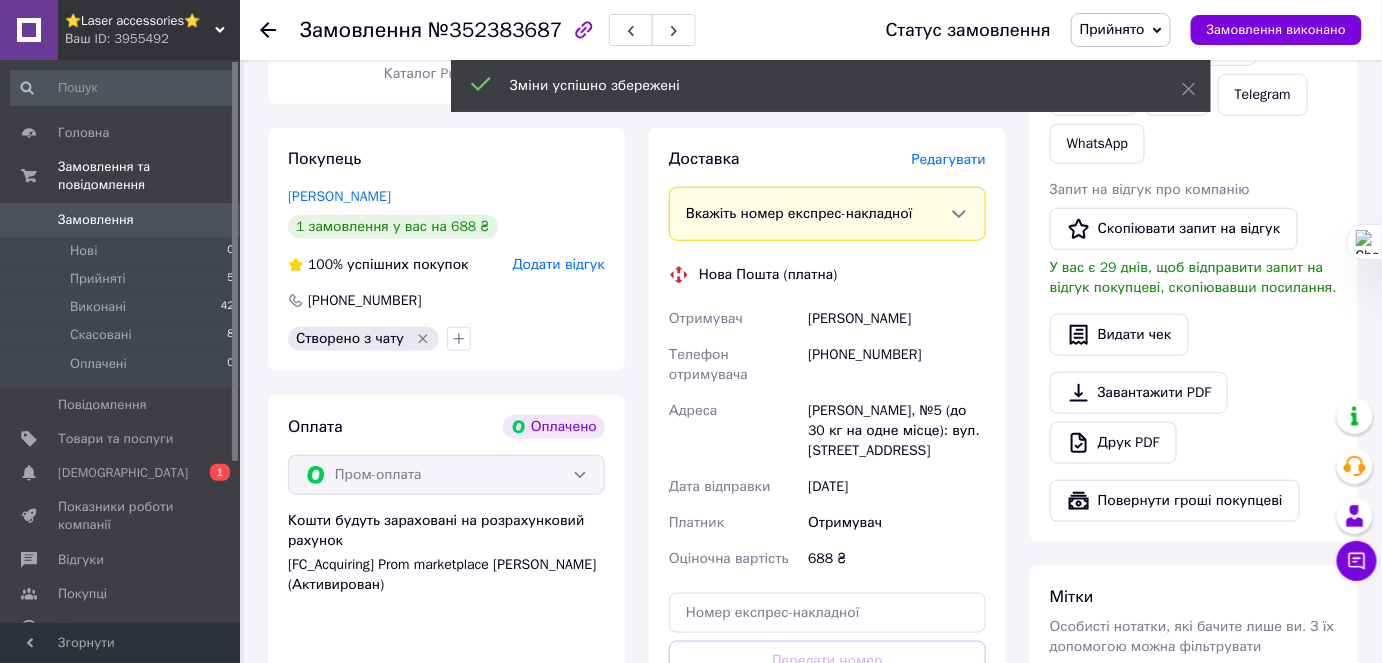 scroll, scrollTop: 658, scrollLeft: 0, axis: vertical 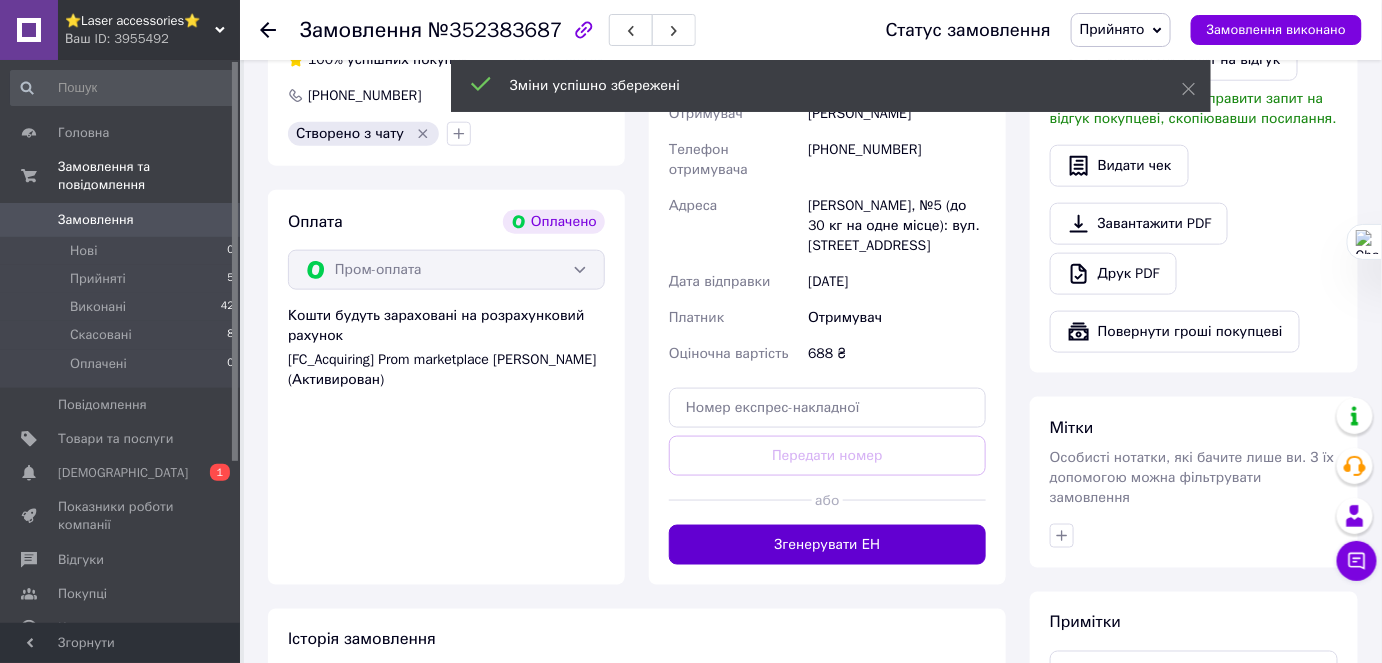 click on "Згенерувати ЕН" at bounding box center [827, 545] 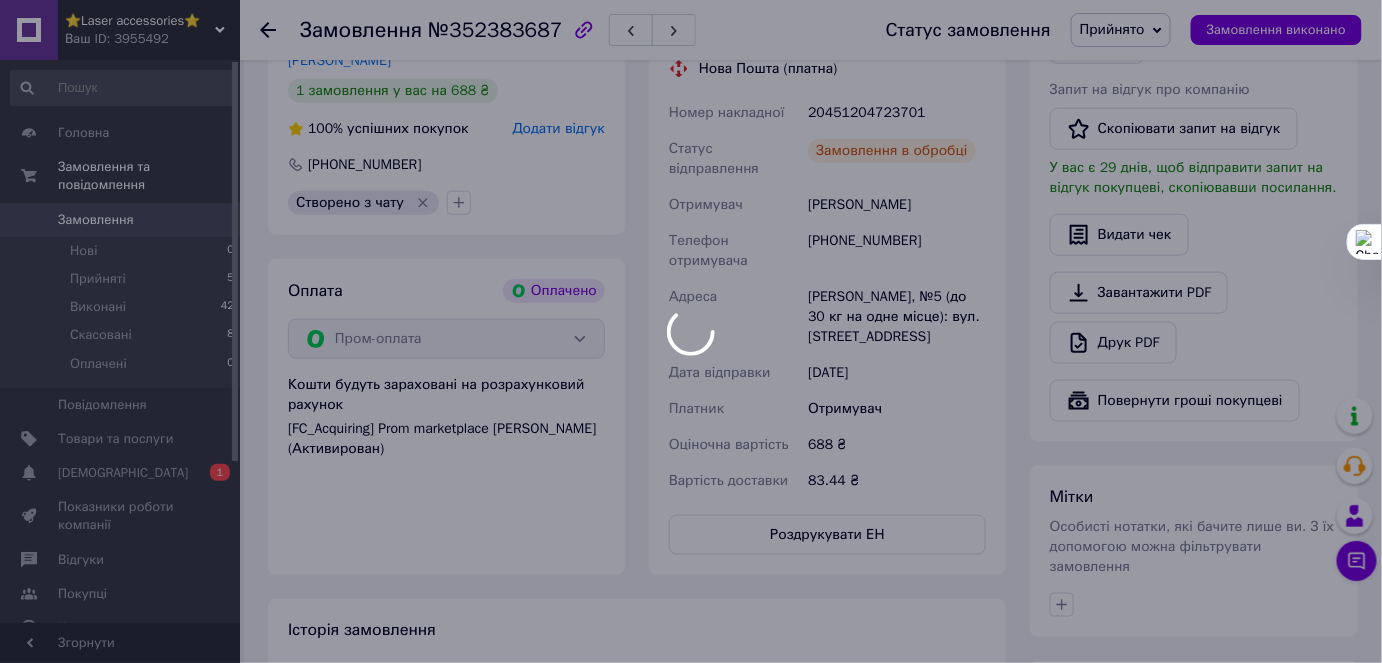 scroll, scrollTop: 477, scrollLeft: 0, axis: vertical 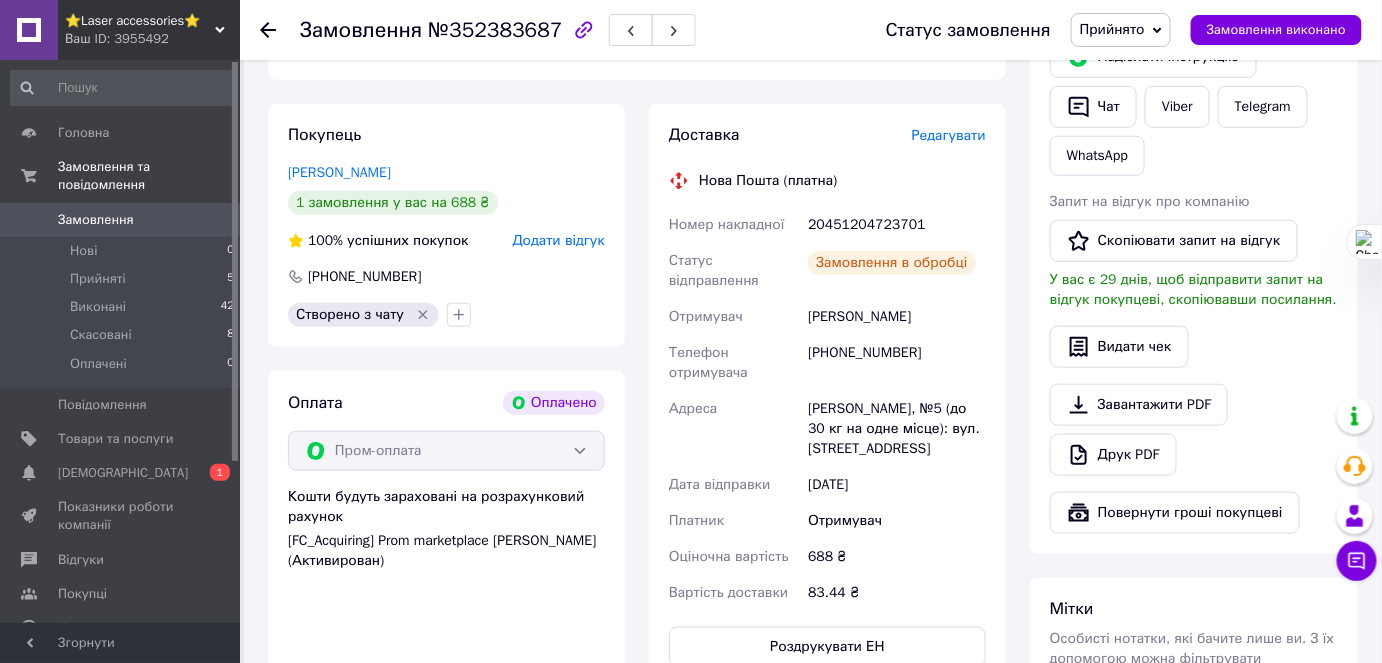 click on "20451204723701" at bounding box center [897, 225] 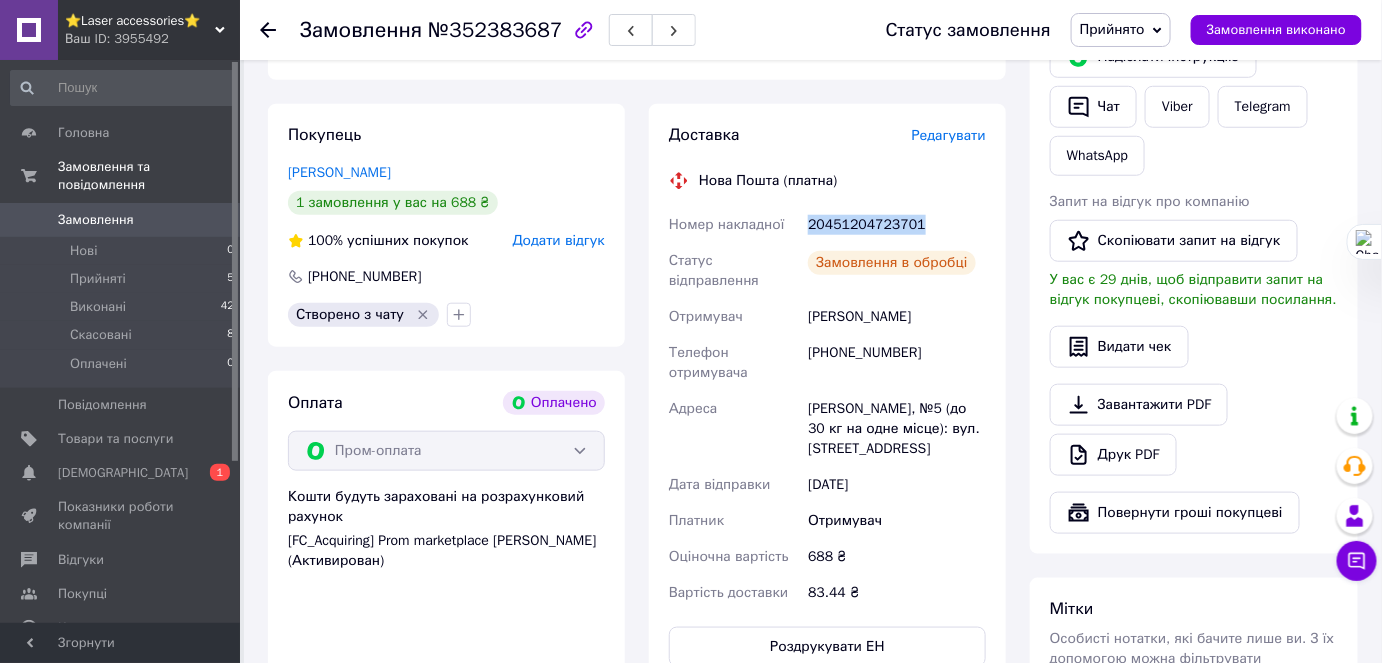 click on "20451204723701" at bounding box center [897, 225] 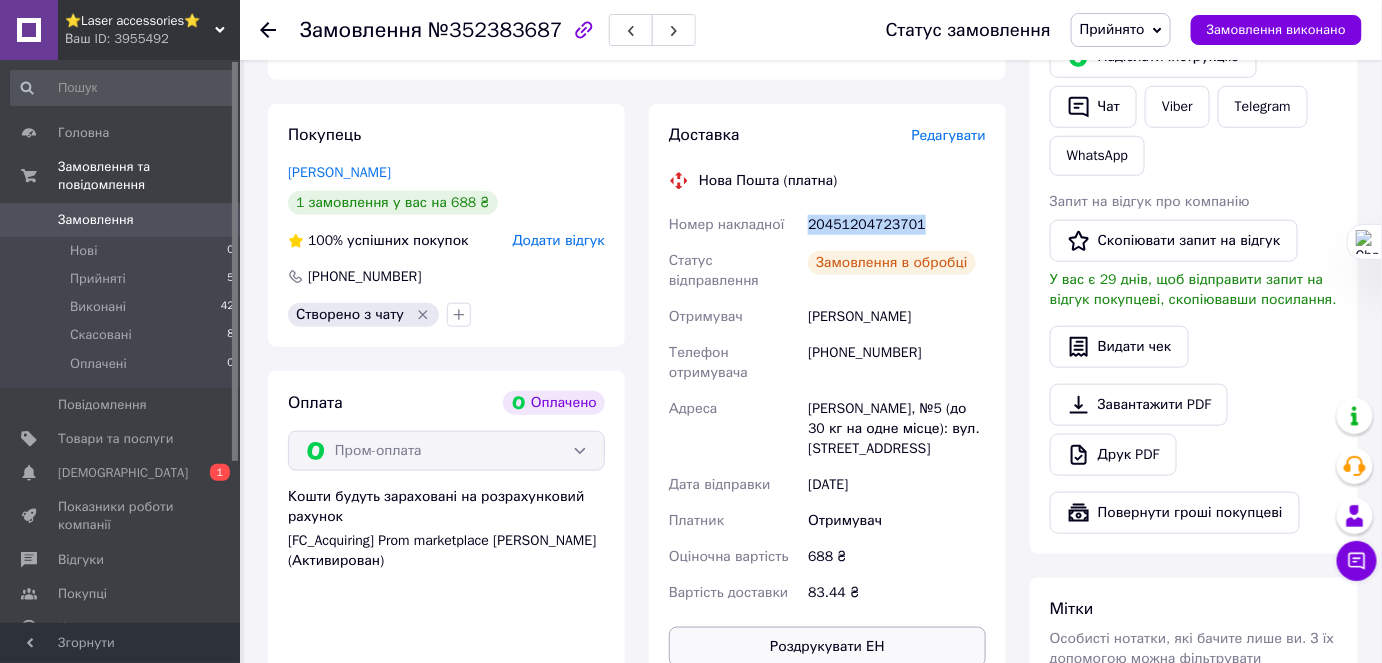 copy on "20451204723701" 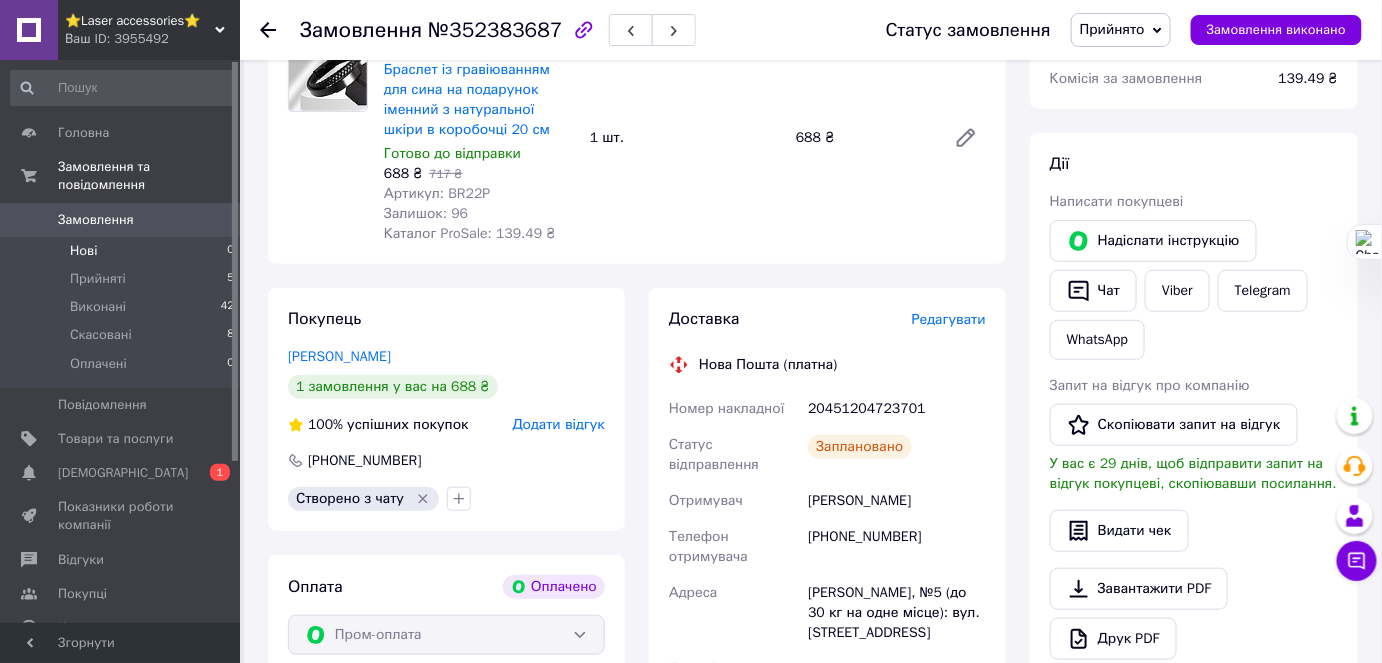 scroll, scrollTop: 247, scrollLeft: 0, axis: vertical 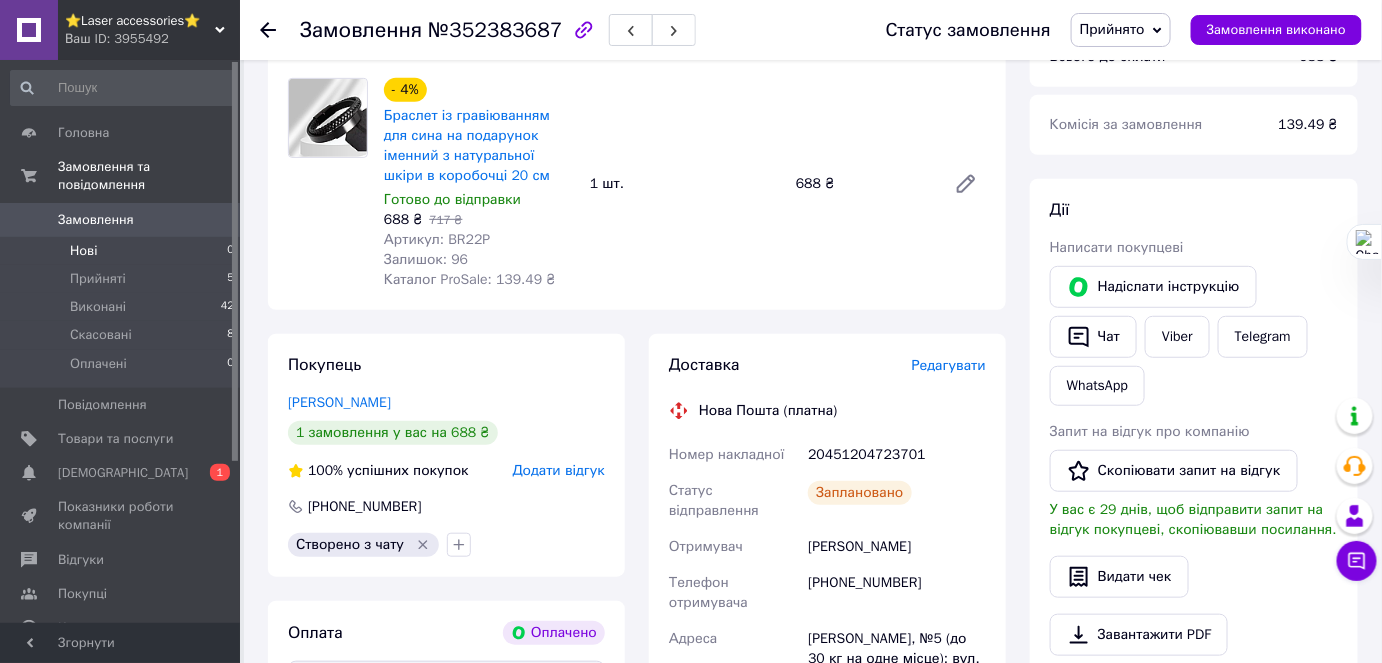 click on "Нові" at bounding box center (83, 251) 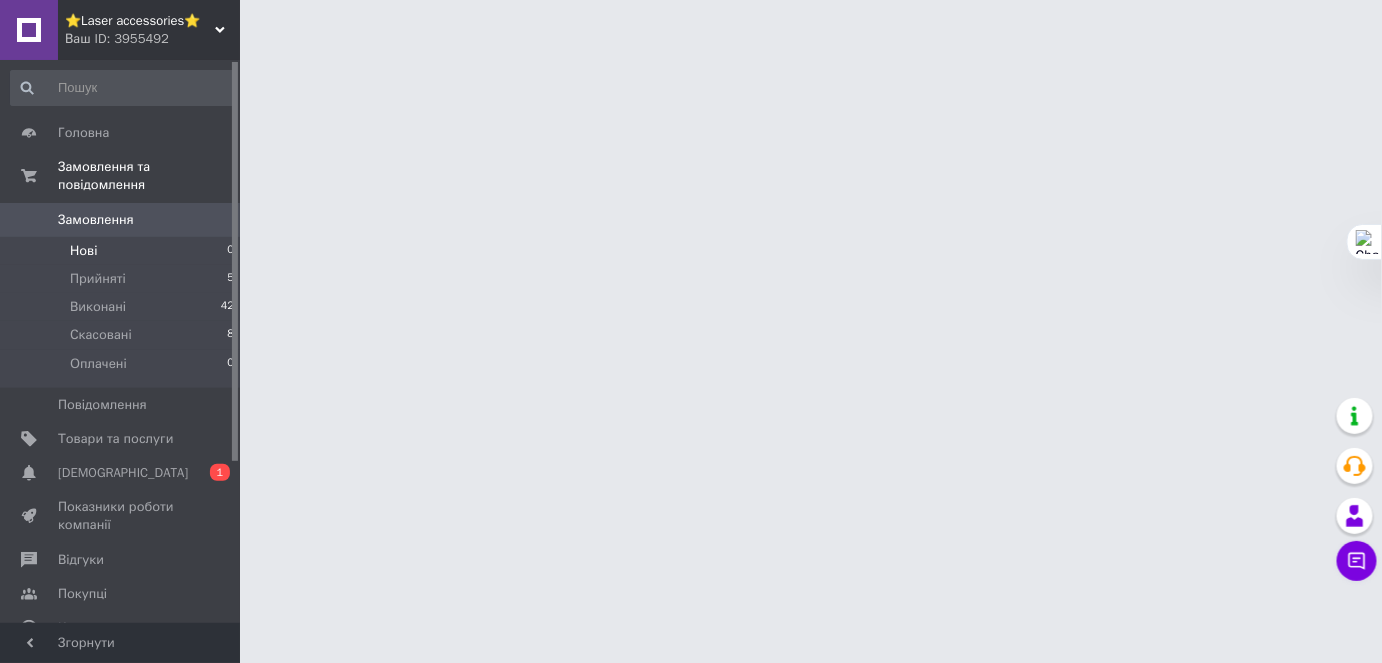 scroll, scrollTop: 0, scrollLeft: 0, axis: both 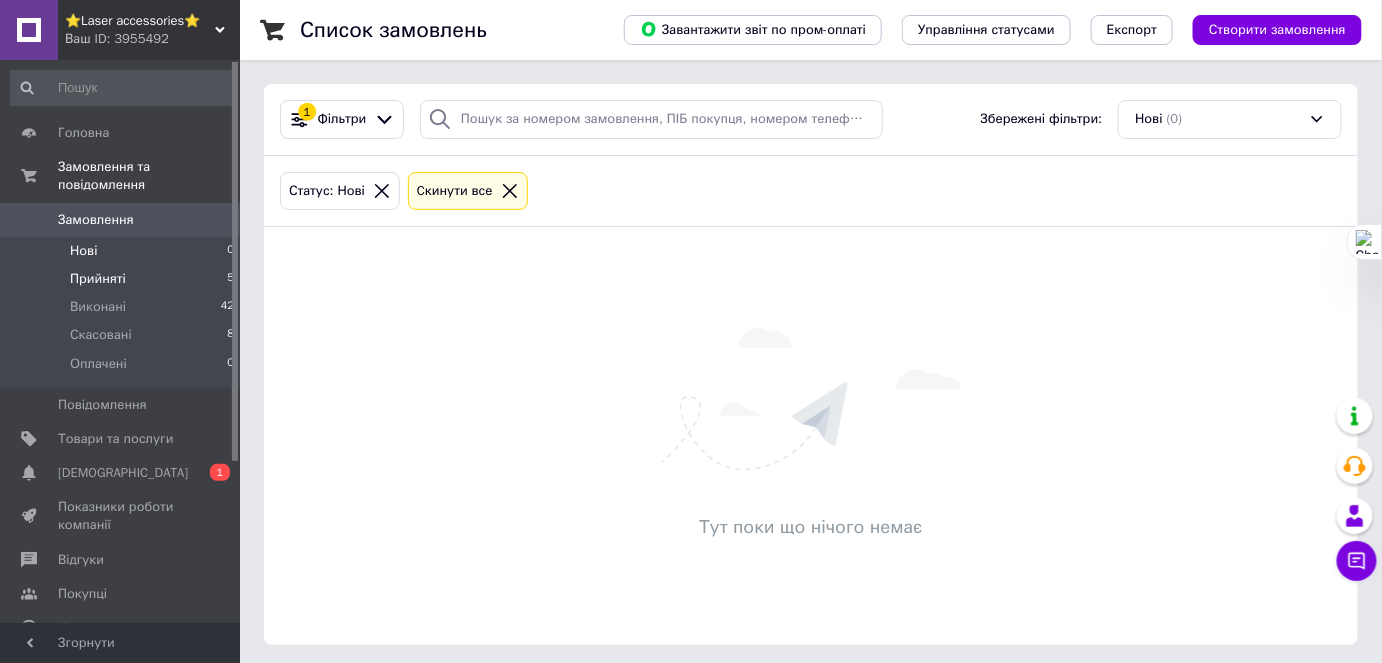 click on "Прийняті 5" at bounding box center (123, 279) 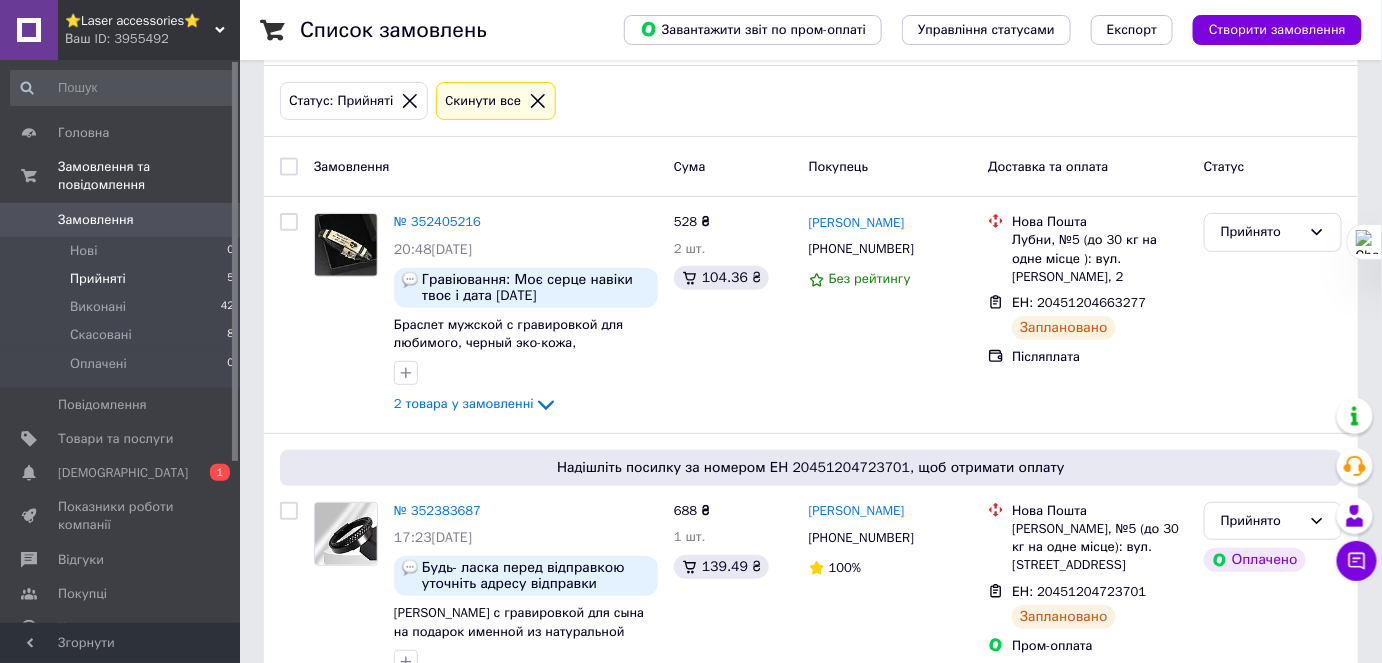 scroll, scrollTop: 272, scrollLeft: 0, axis: vertical 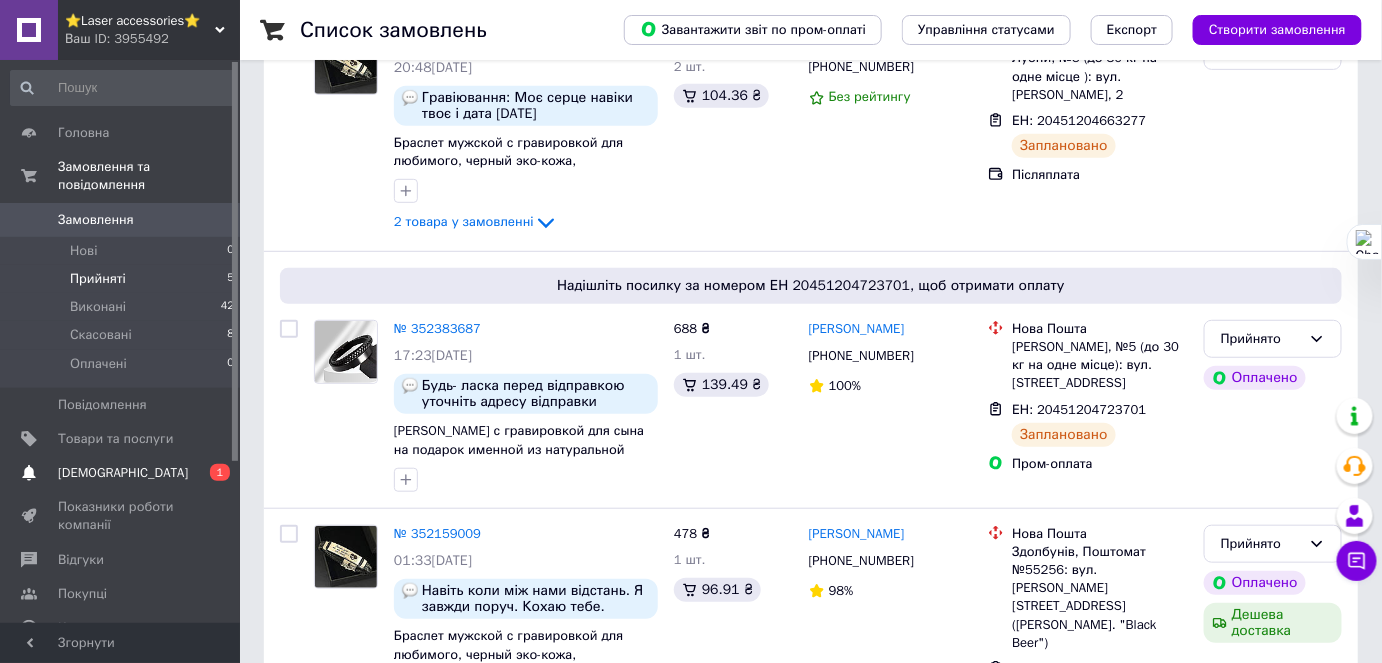click on "[DEMOGRAPHIC_DATA]" at bounding box center (123, 473) 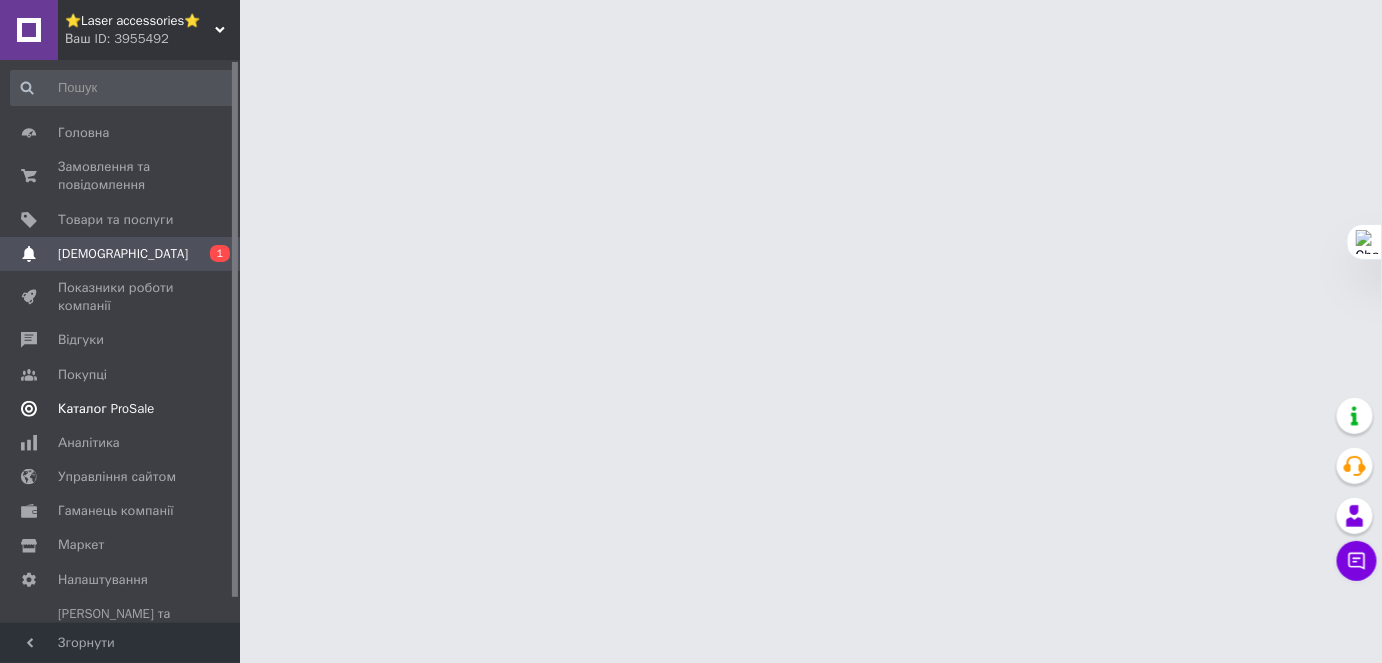 scroll, scrollTop: 0, scrollLeft: 0, axis: both 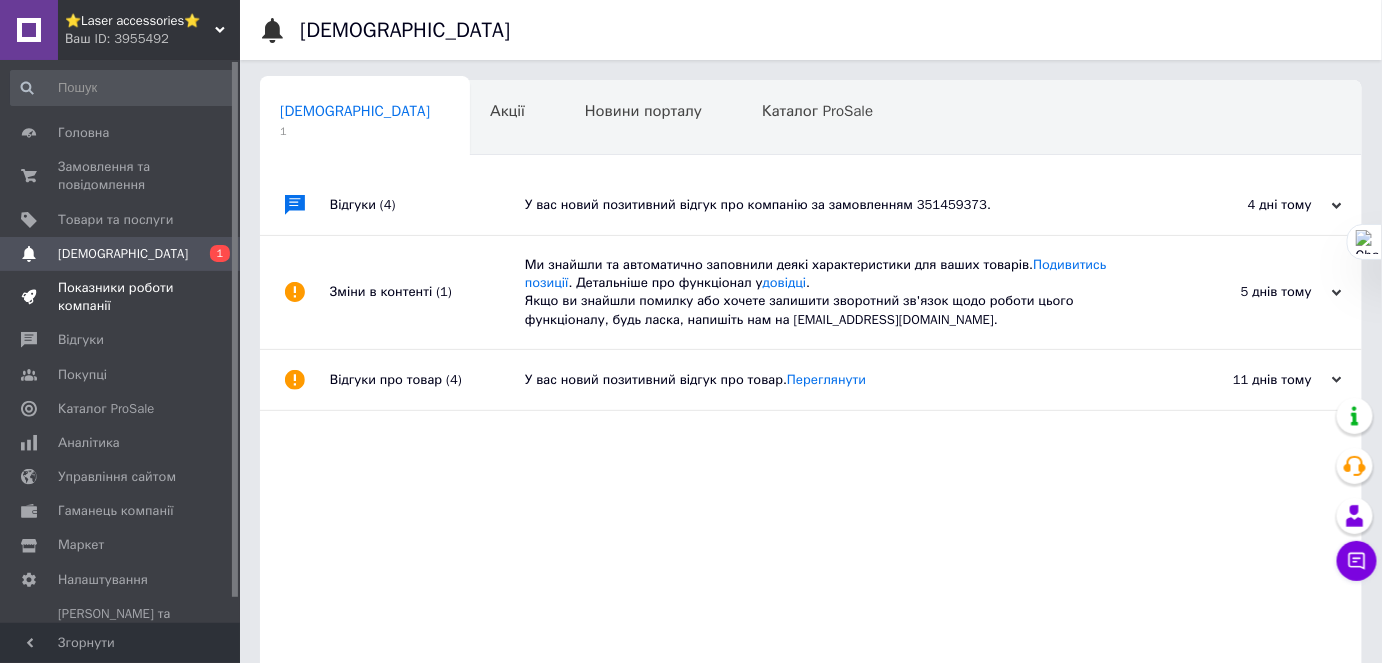 click on "Показники роботи компанії" at bounding box center (121, 297) 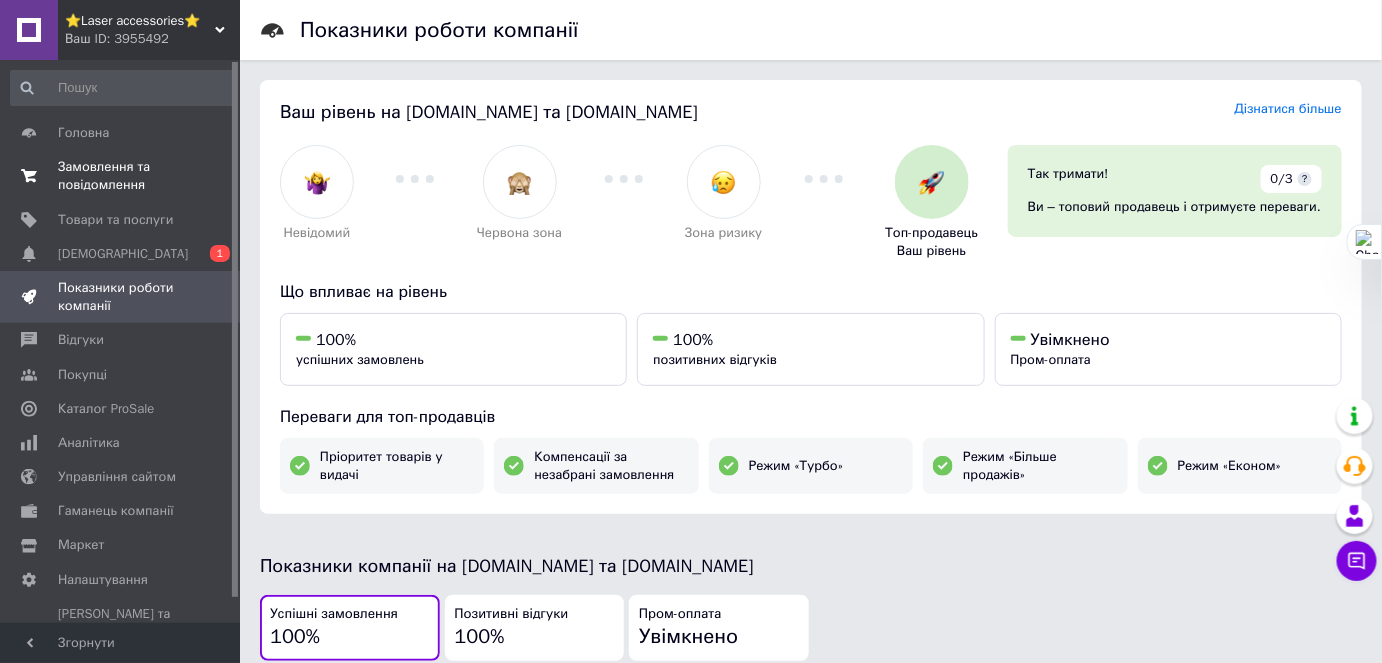 click on "Замовлення та повідомлення" at bounding box center (121, 176) 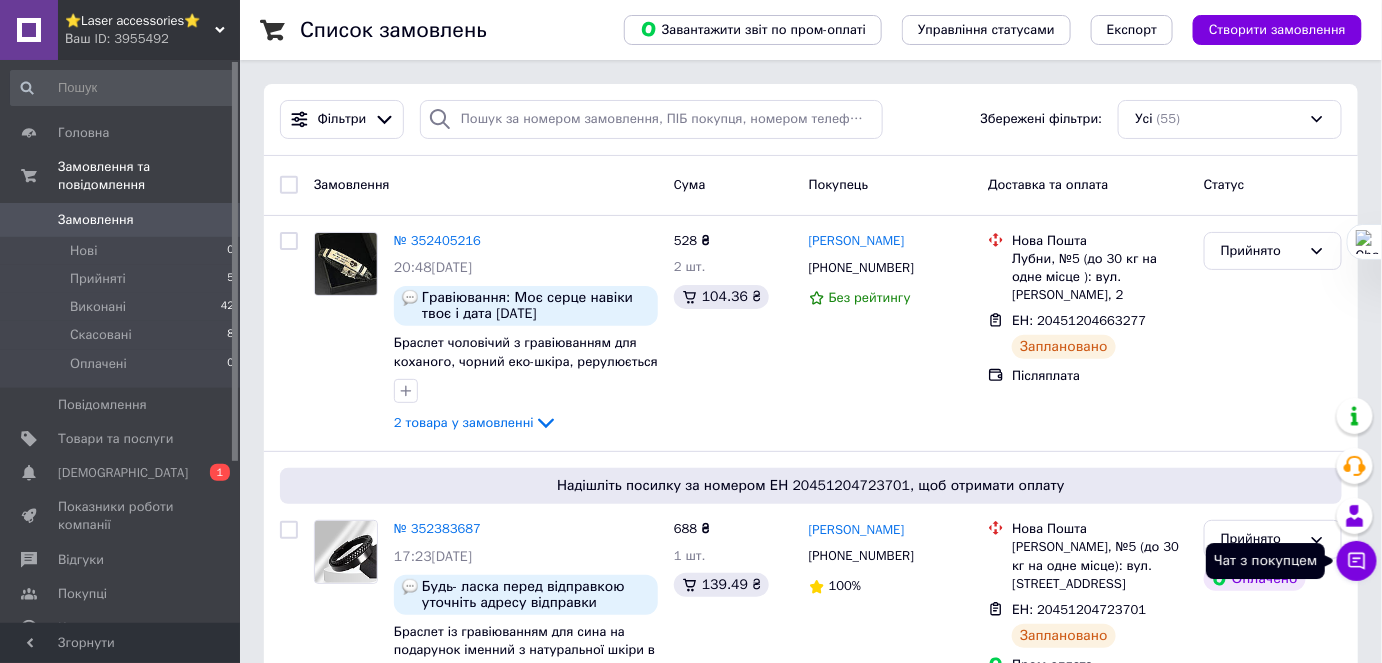 click 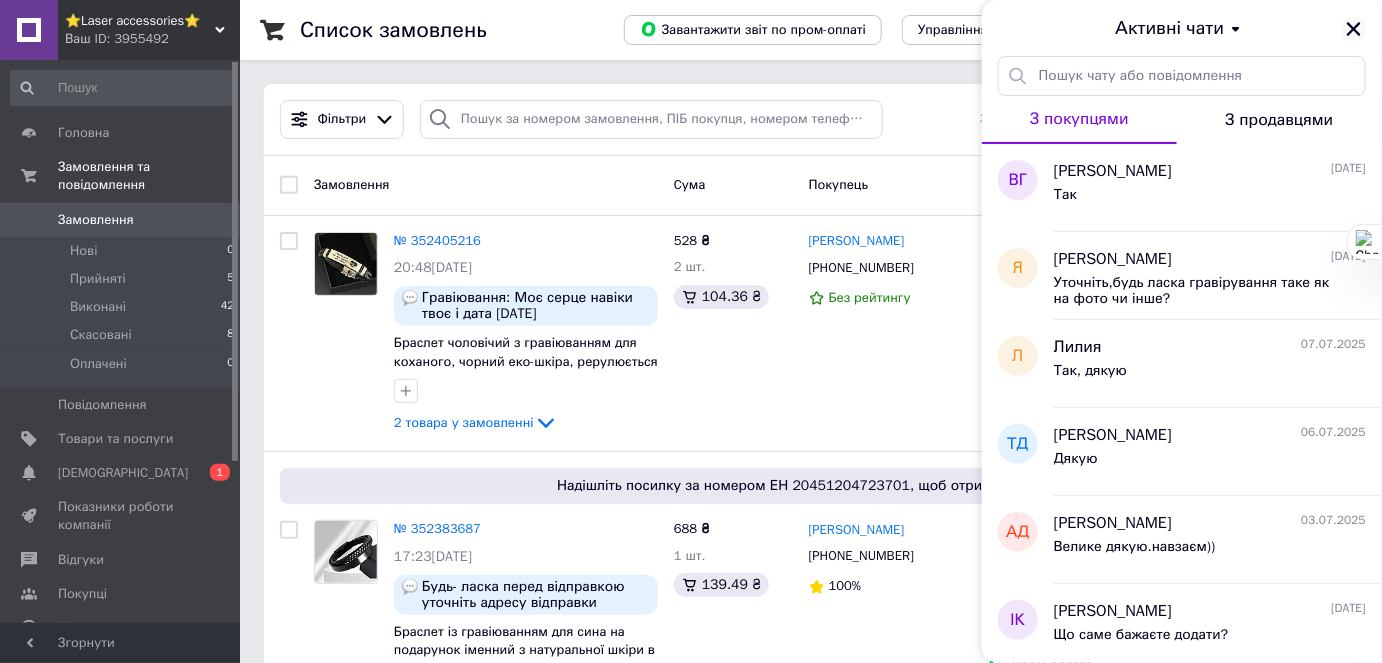 click at bounding box center (1354, 29) 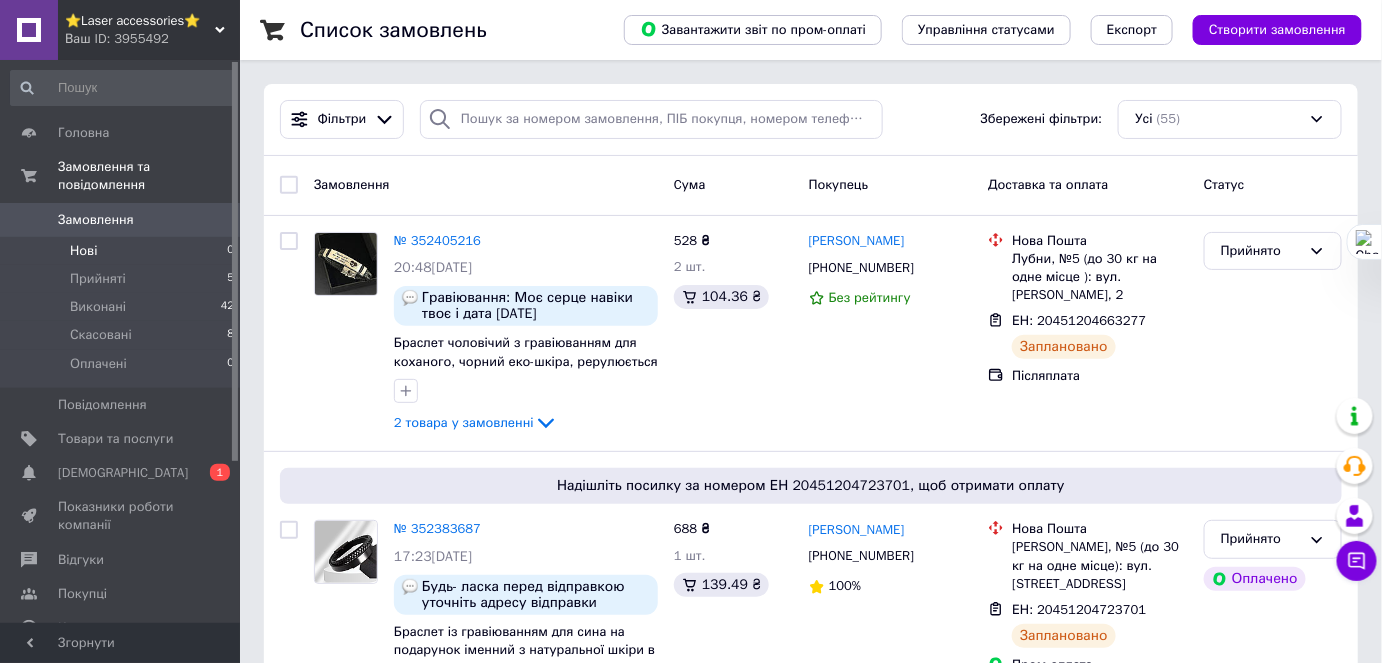 click on "Нові" at bounding box center [83, 251] 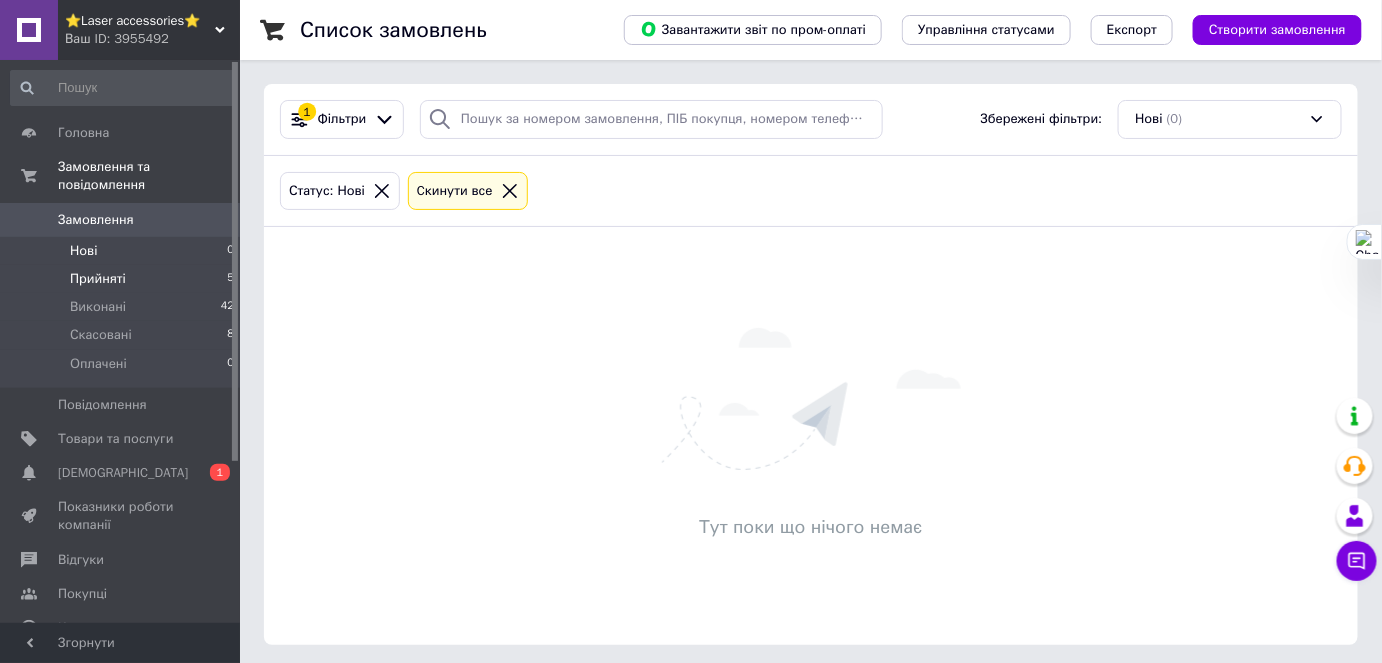 click on "Прийняті 5" at bounding box center [123, 279] 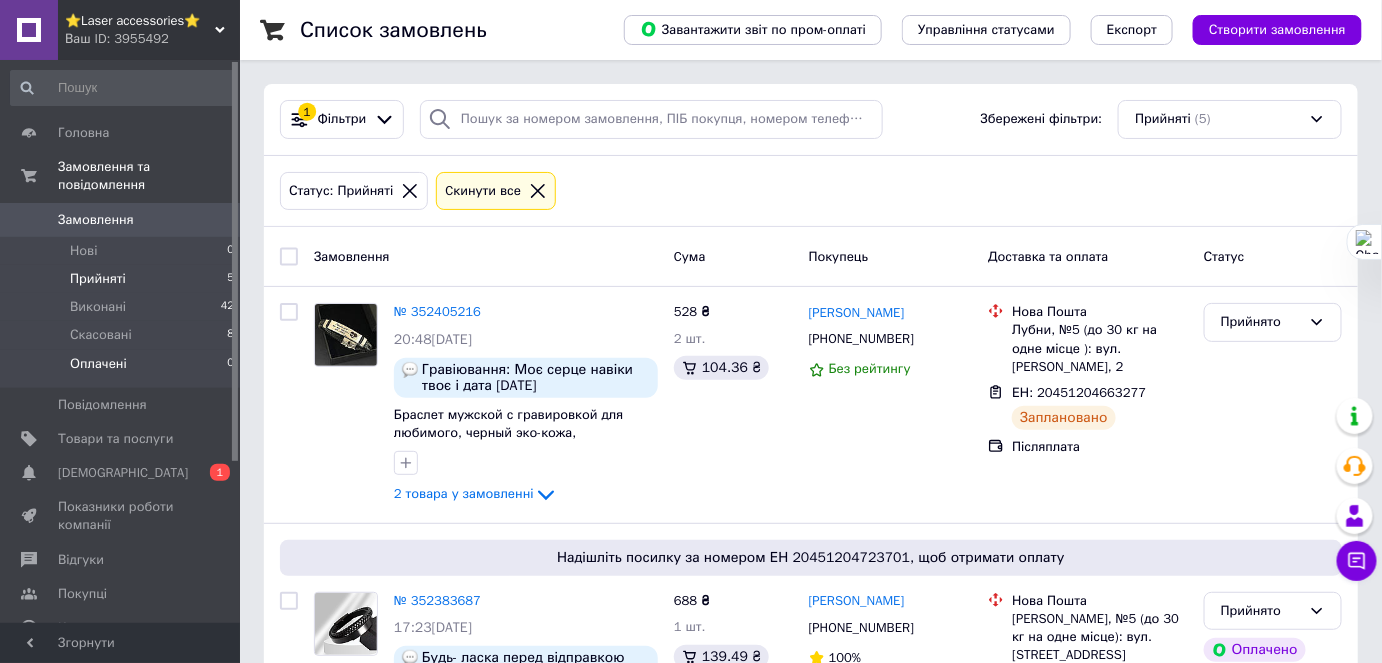 click on "Оплачені" at bounding box center (98, 364) 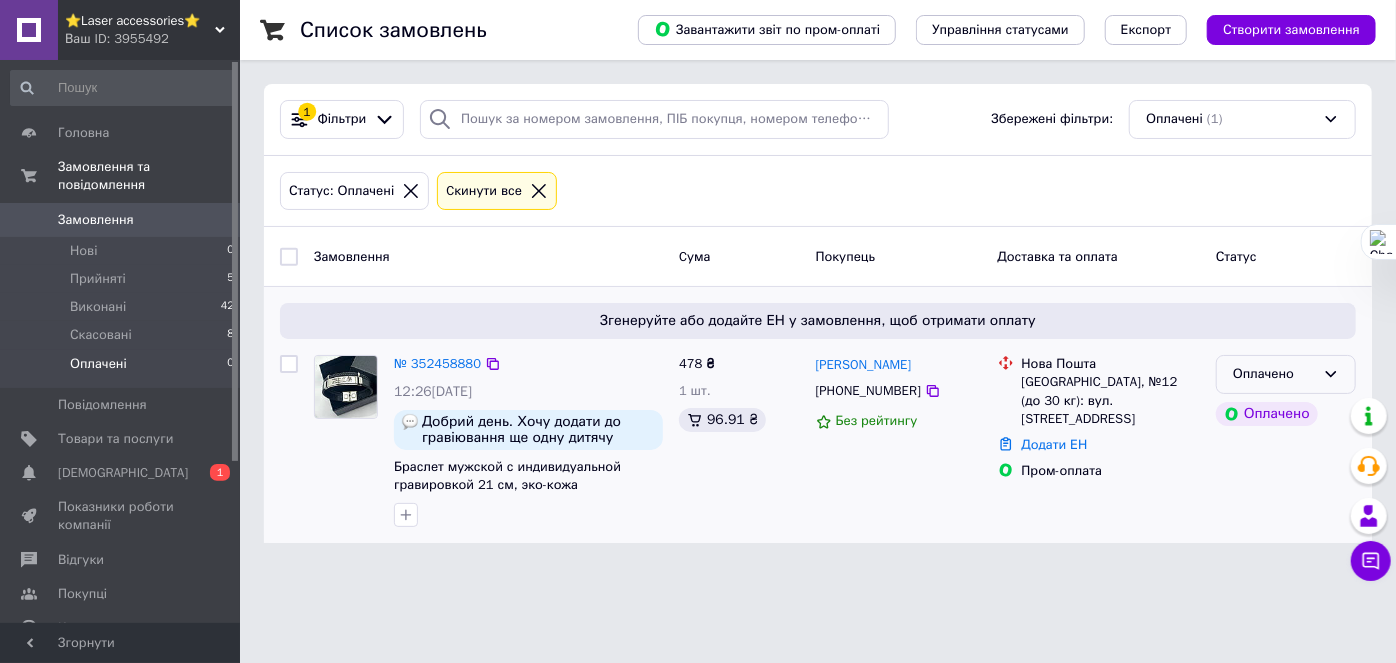click on "Оплачено" at bounding box center (1274, 374) 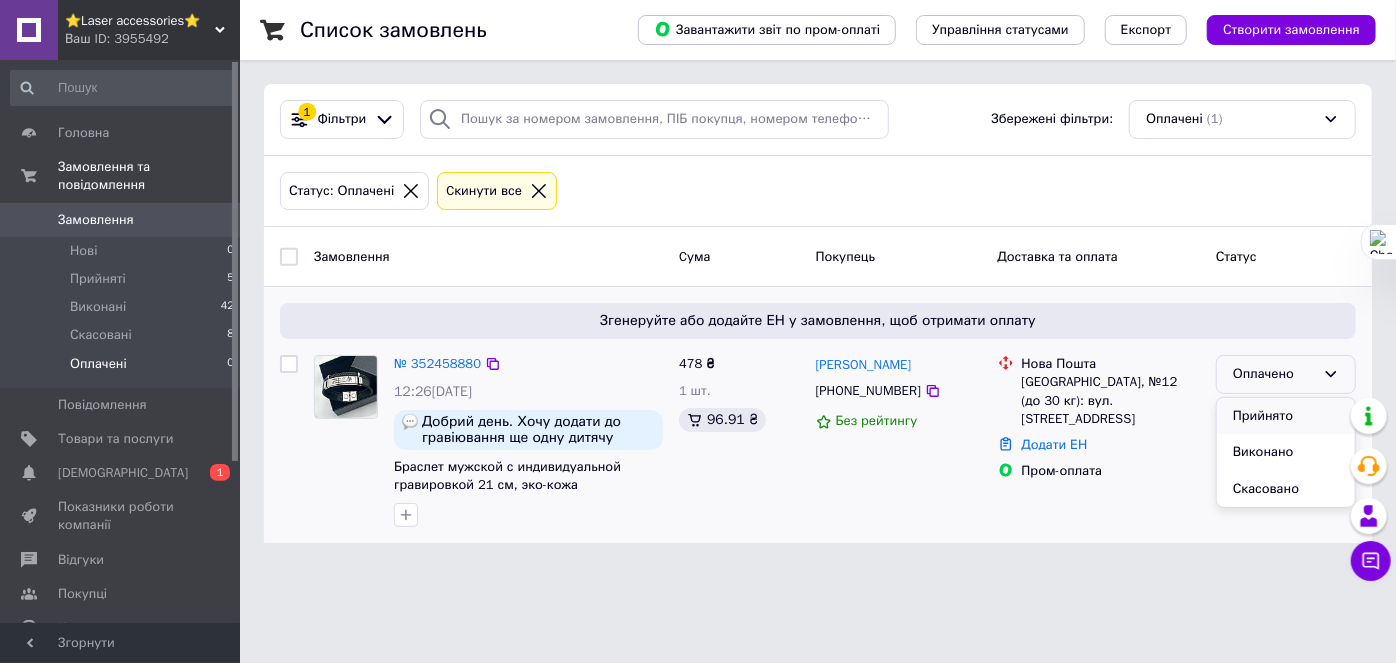 click on "Прийнято" at bounding box center [1286, 416] 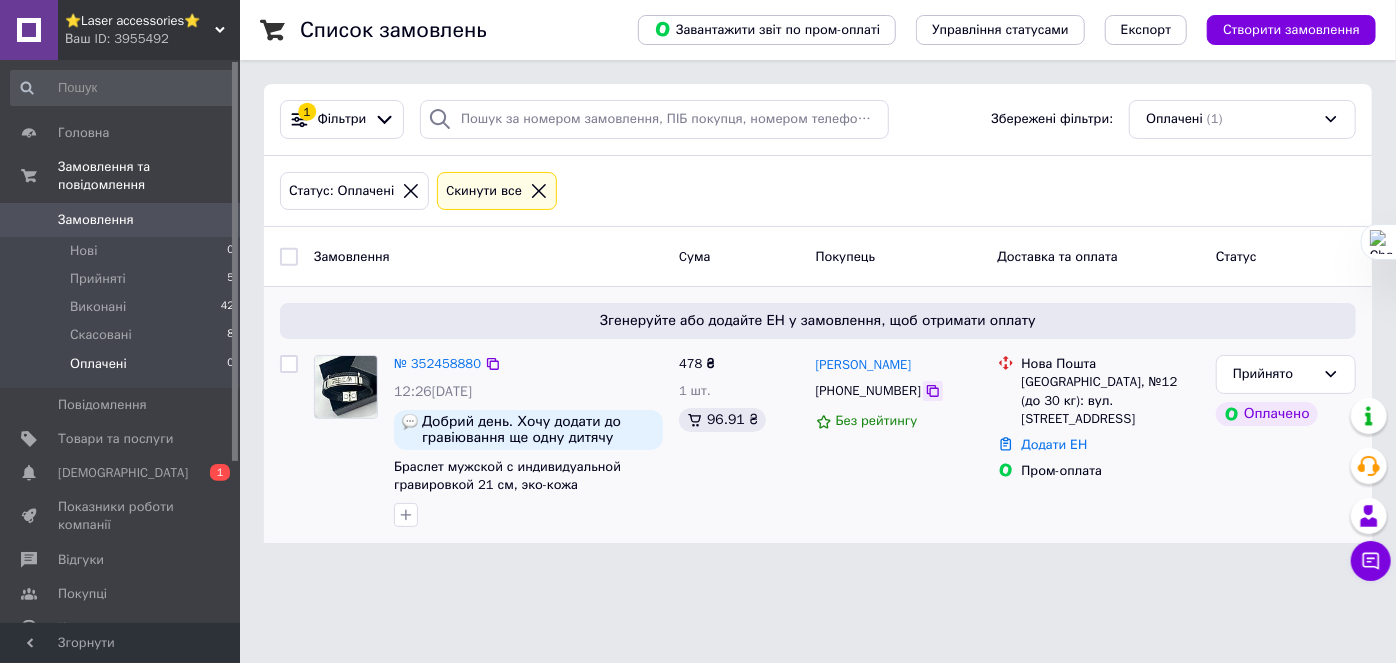 drag, startPoint x: 916, startPoint y: 387, endPoint x: 950, endPoint y: 609, distance: 224.58852 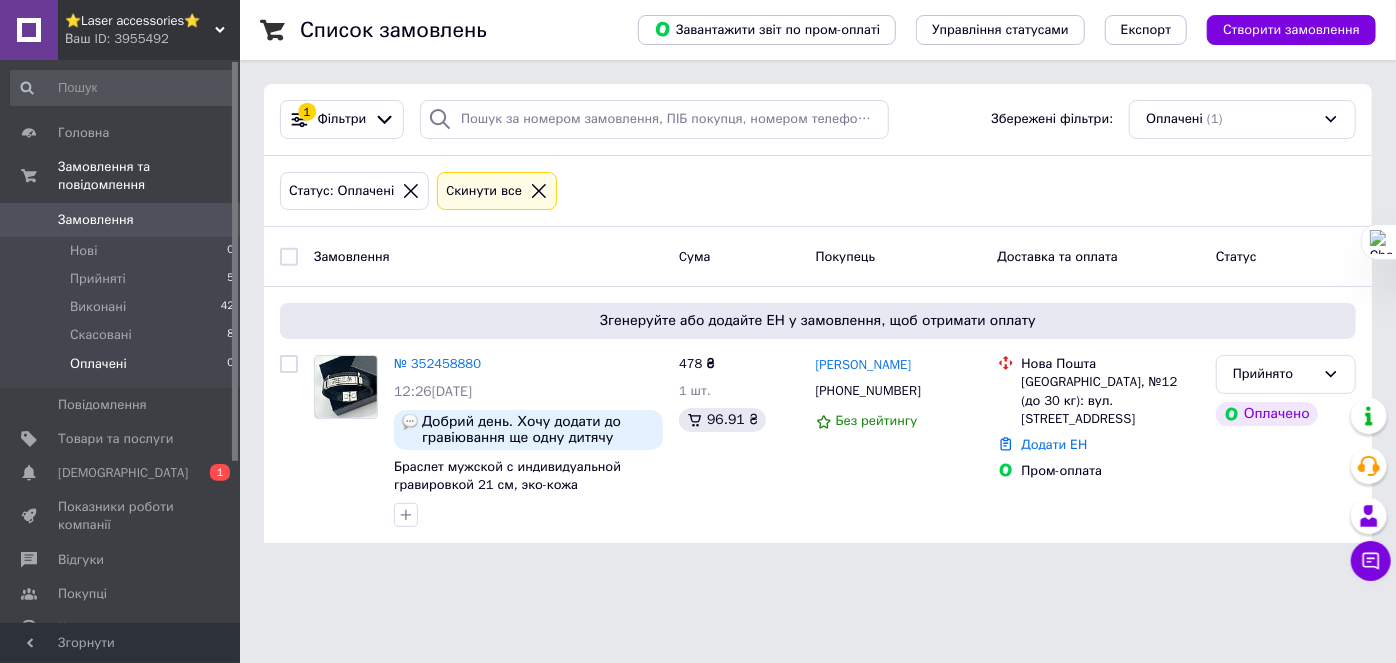 click 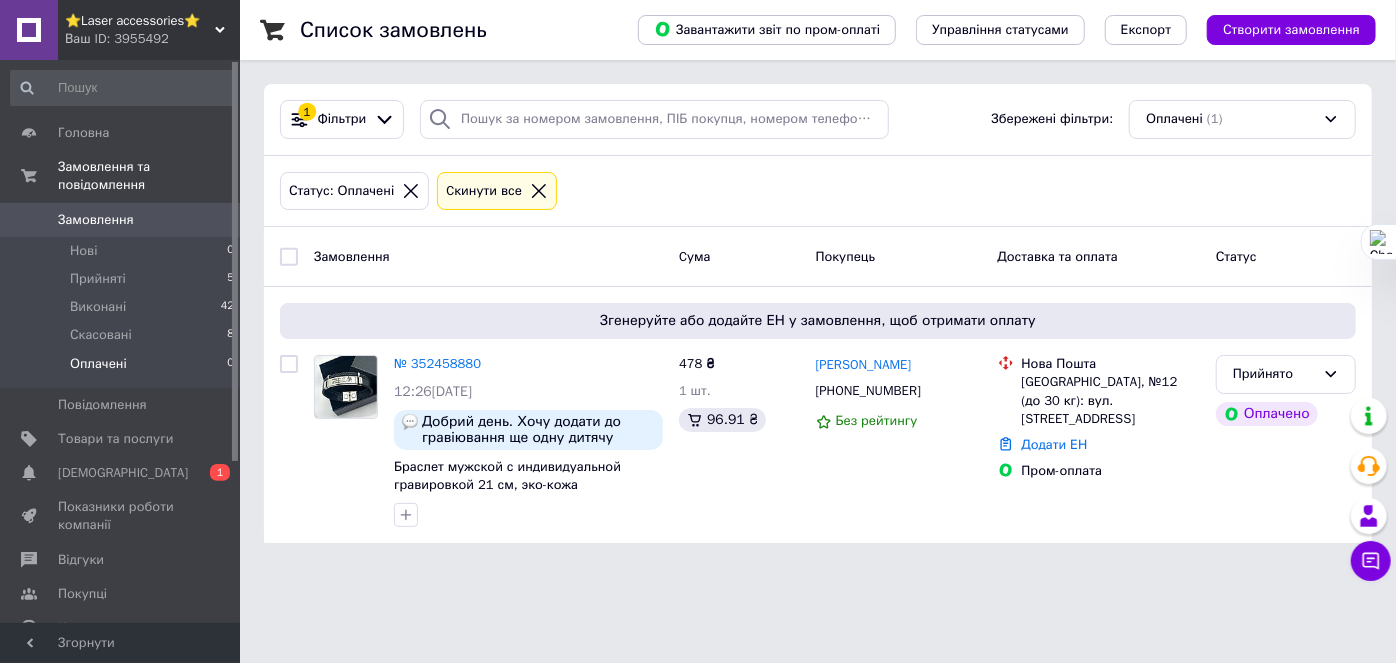 click on "⭐Laser accessories⭐ Ваш ID: 3955492 Сайт ⭐Laser accessories⭐ Кабінет покупця Перевірити стан системи Сторінка на порталі Довідка Вийти Головна Замовлення та повідомлення Замовлення 0 Нові 0 Прийняті 5 Виконані 42 Скасовані 8 Оплачені 0 Повідомлення 0 Товари та послуги Сповіщення 0 1 Показники роботи компанії Відгуки Покупці Каталог ProSale Аналітика Управління сайтом Гаманець компанії [PERSON_NAME] Тарифи та рахунки Prom мікс 1 000 Згорнути
Список замовлень   Завантажити звіт по пром-оплаті Управління статусами 1" at bounding box center (698, 812) 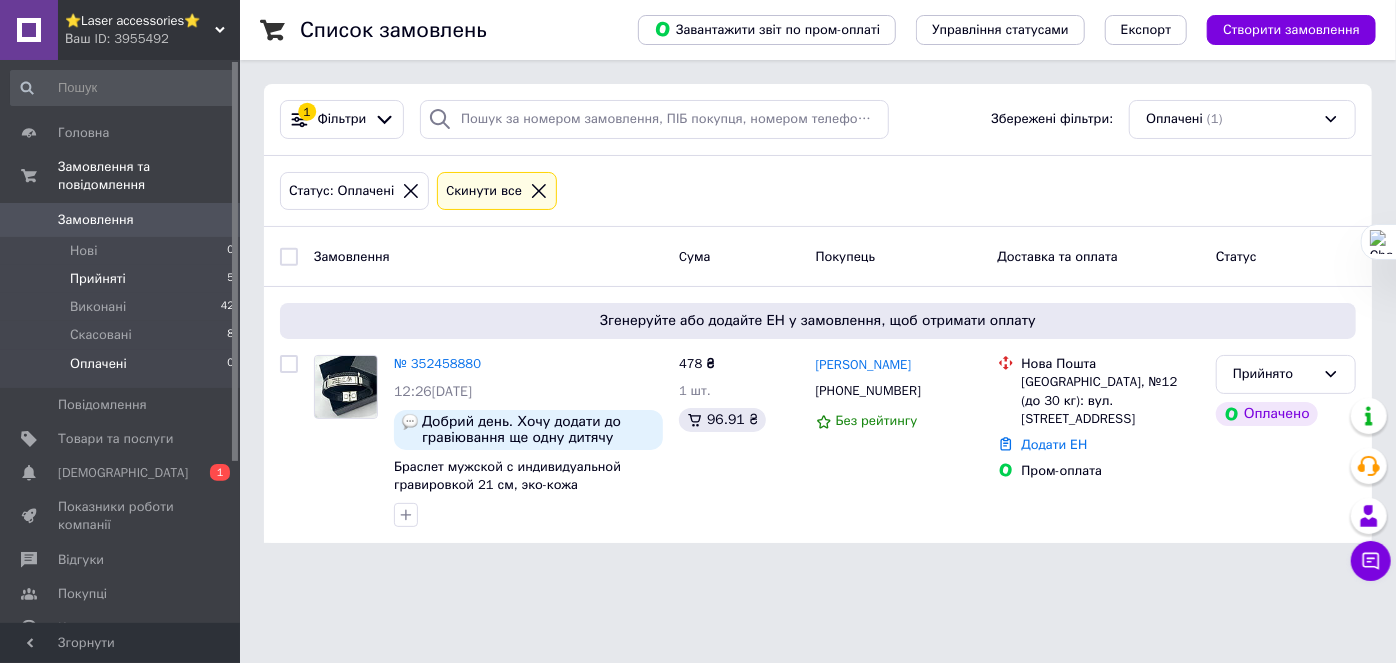 click on "Прийняті" at bounding box center [98, 279] 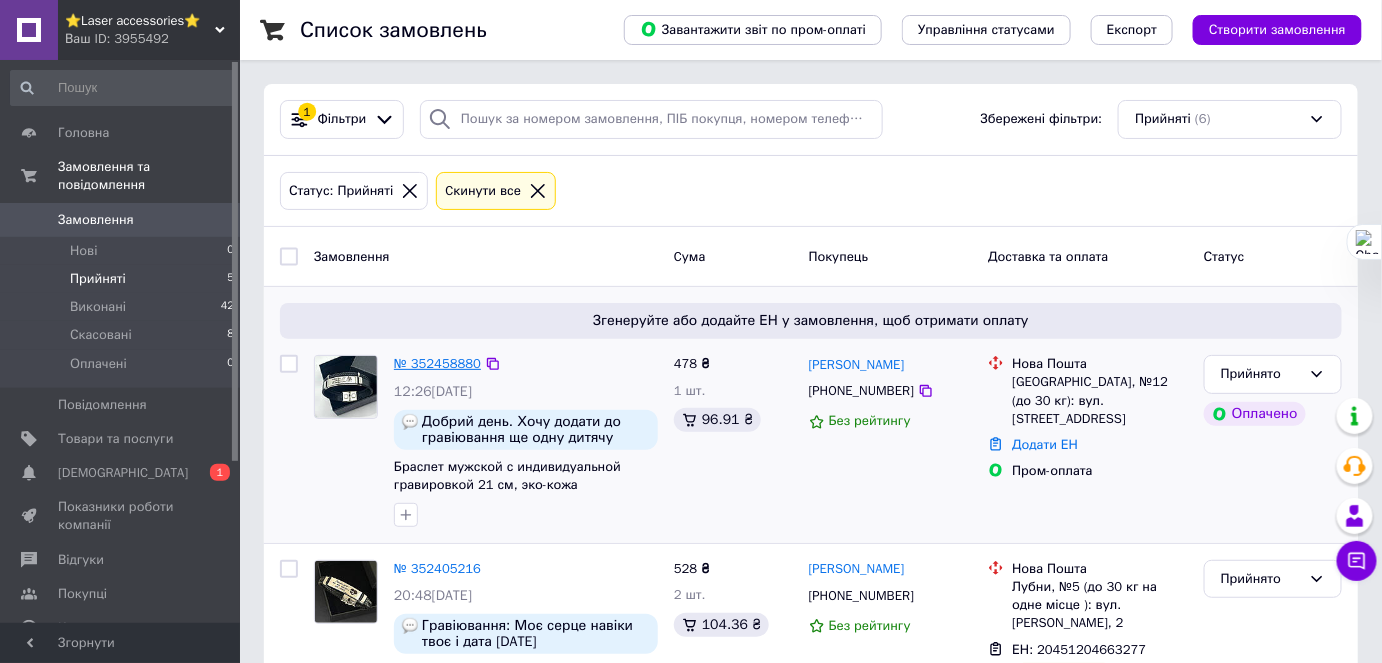 click on "№ 352458880" at bounding box center [437, 363] 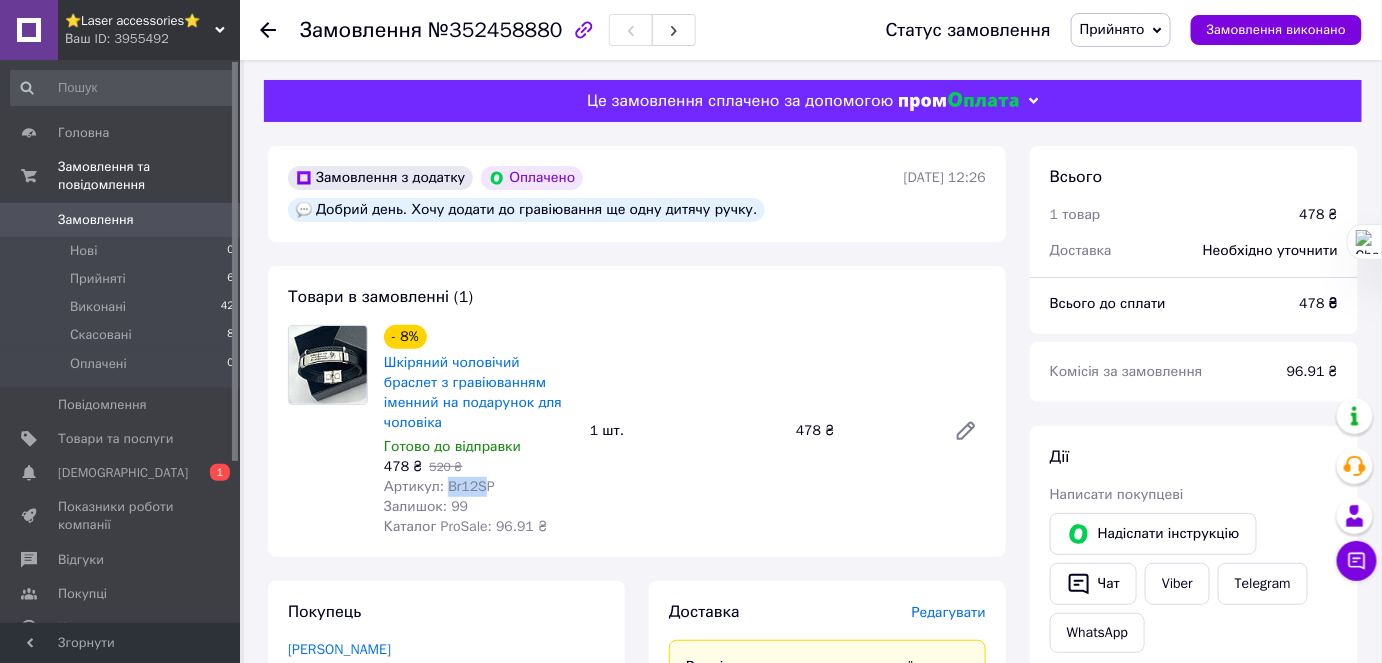 drag, startPoint x: 444, startPoint y: 469, endPoint x: 480, endPoint y: 465, distance: 36.221542 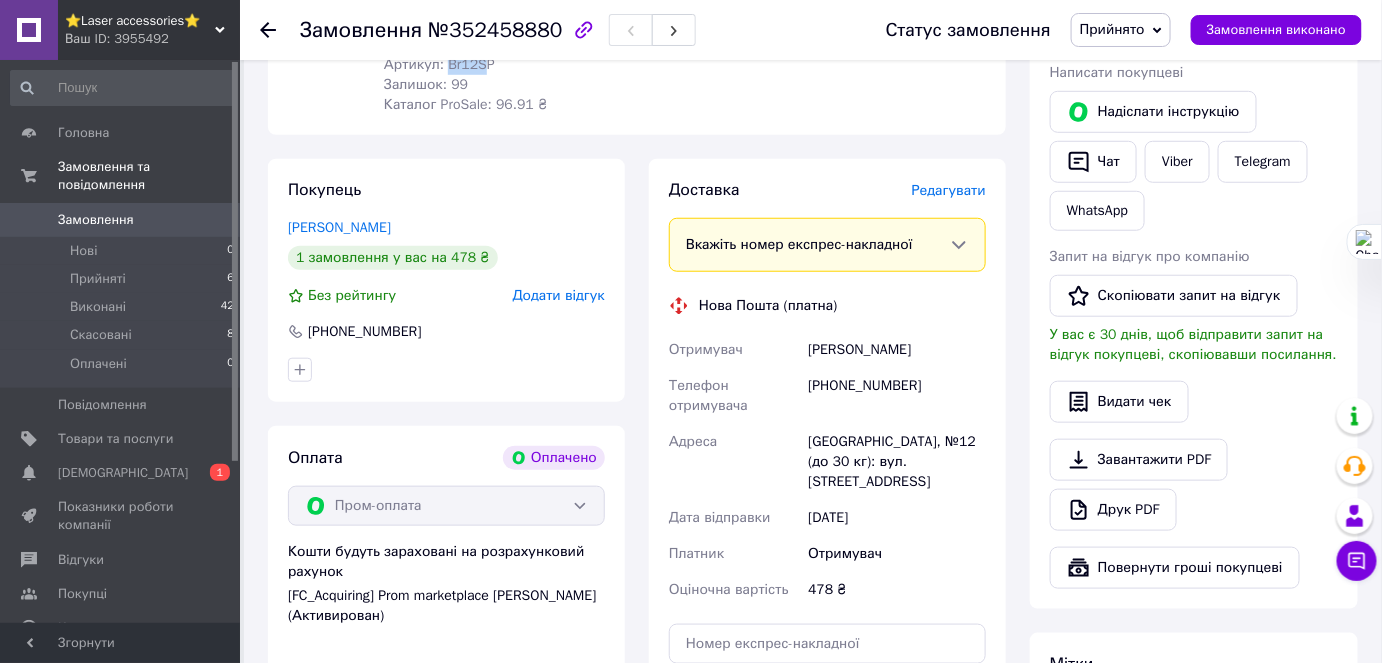 scroll, scrollTop: 454, scrollLeft: 0, axis: vertical 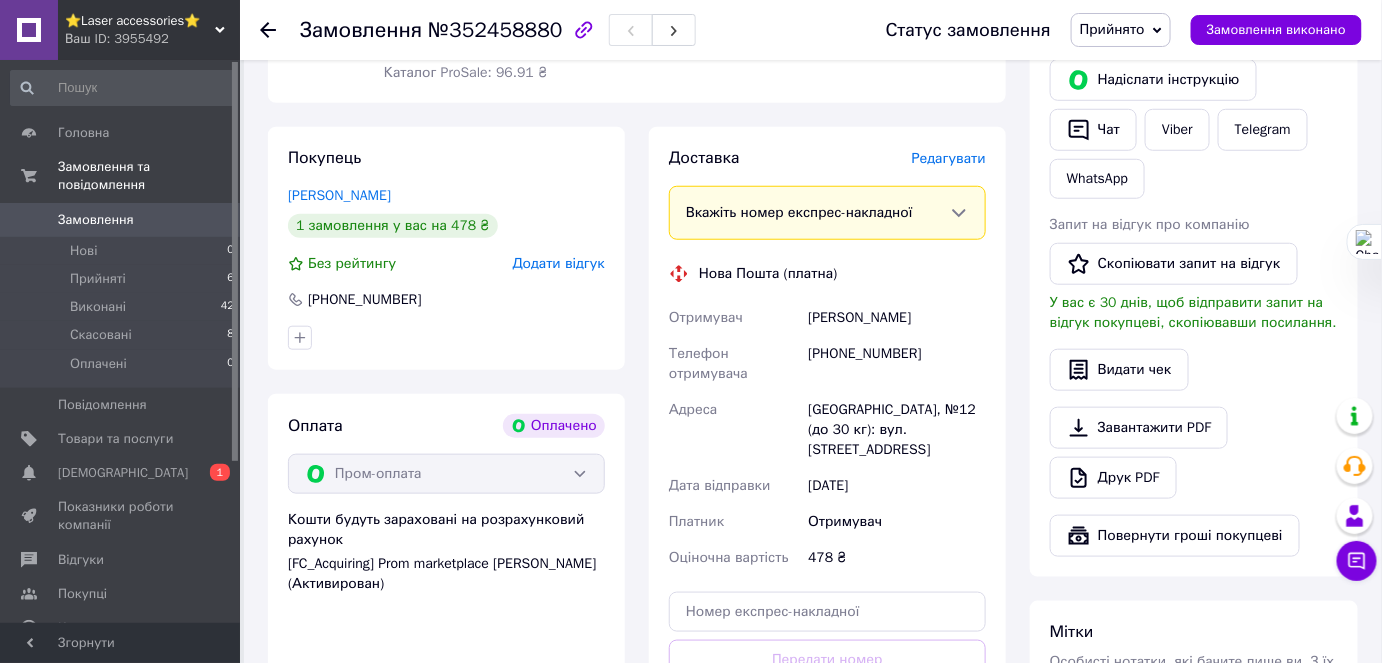 click on "[PERSON_NAME]" at bounding box center [897, 318] 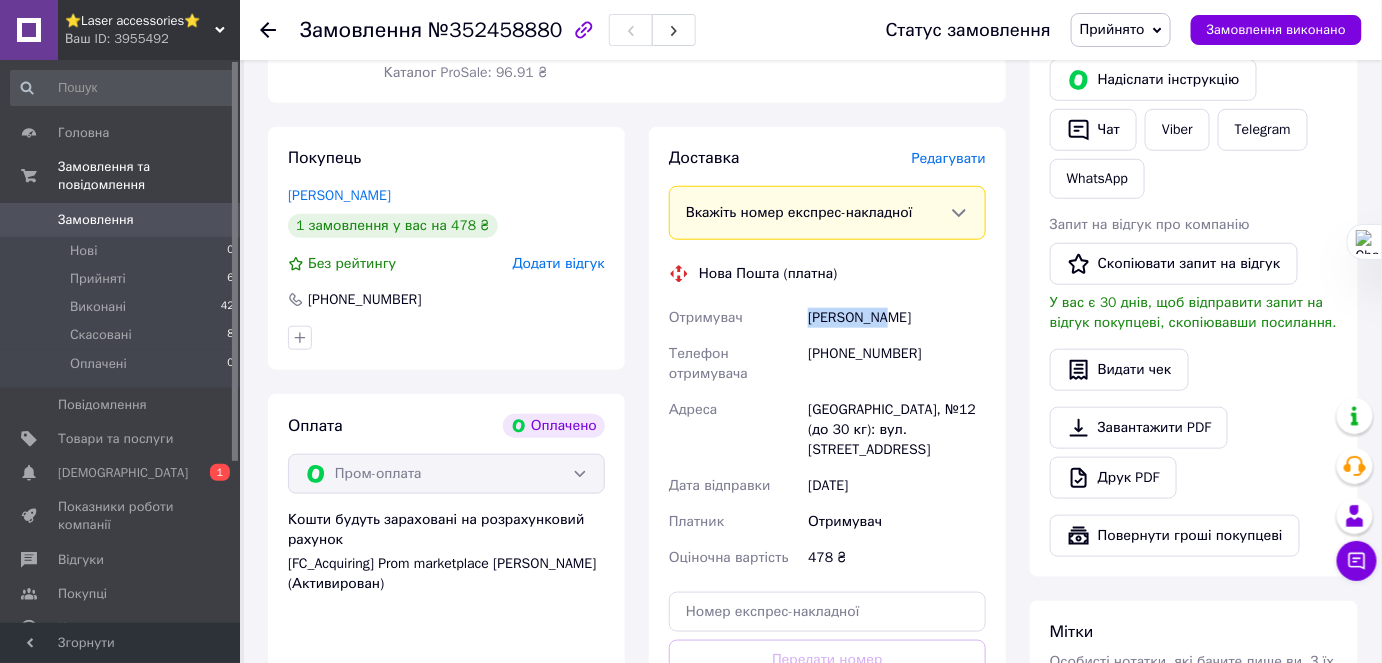click on "[PERSON_NAME]" at bounding box center (897, 318) 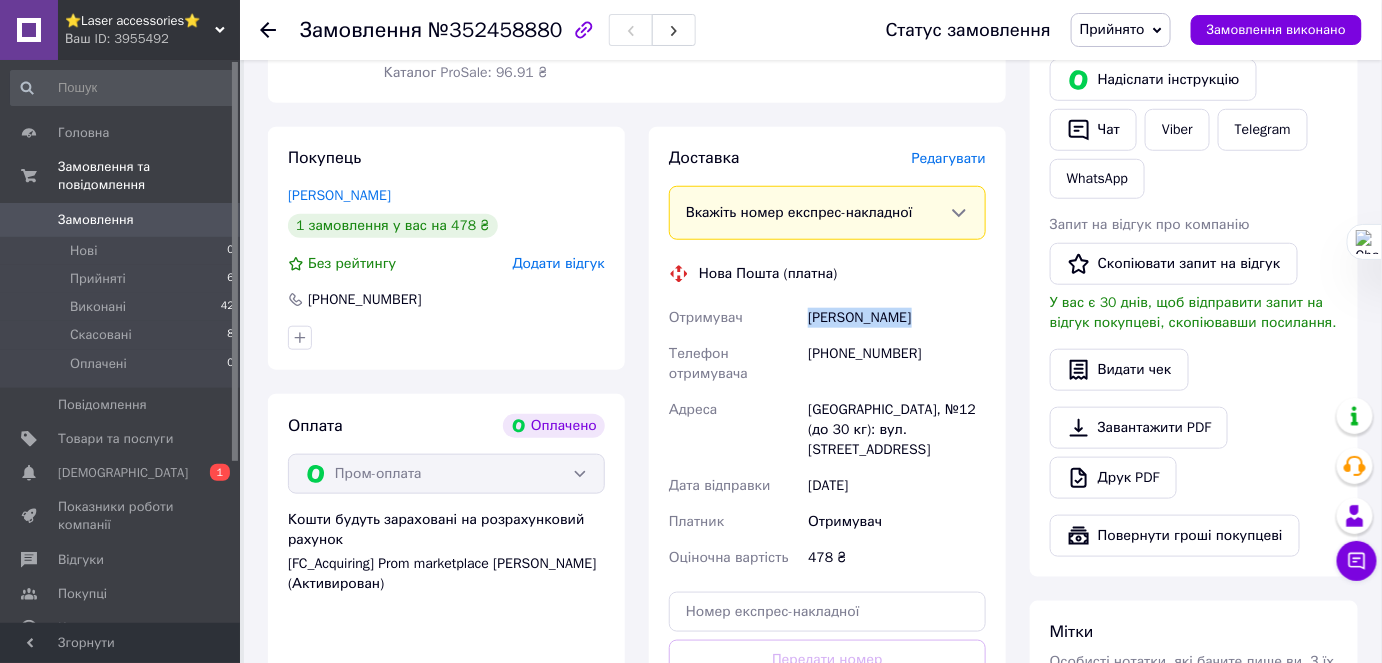 click on "[PERSON_NAME]" at bounding box center (897, 318) 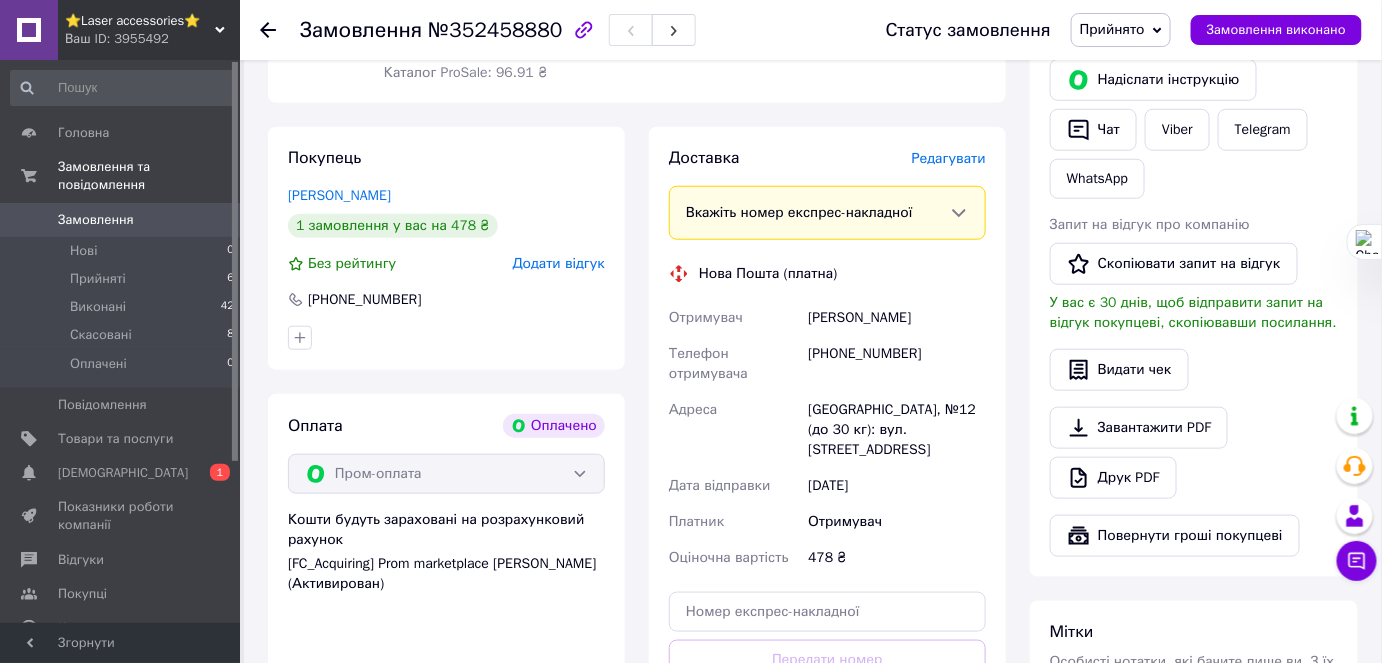 click on "[PHONE_NUMBER]" at bounding box center (897, 364) 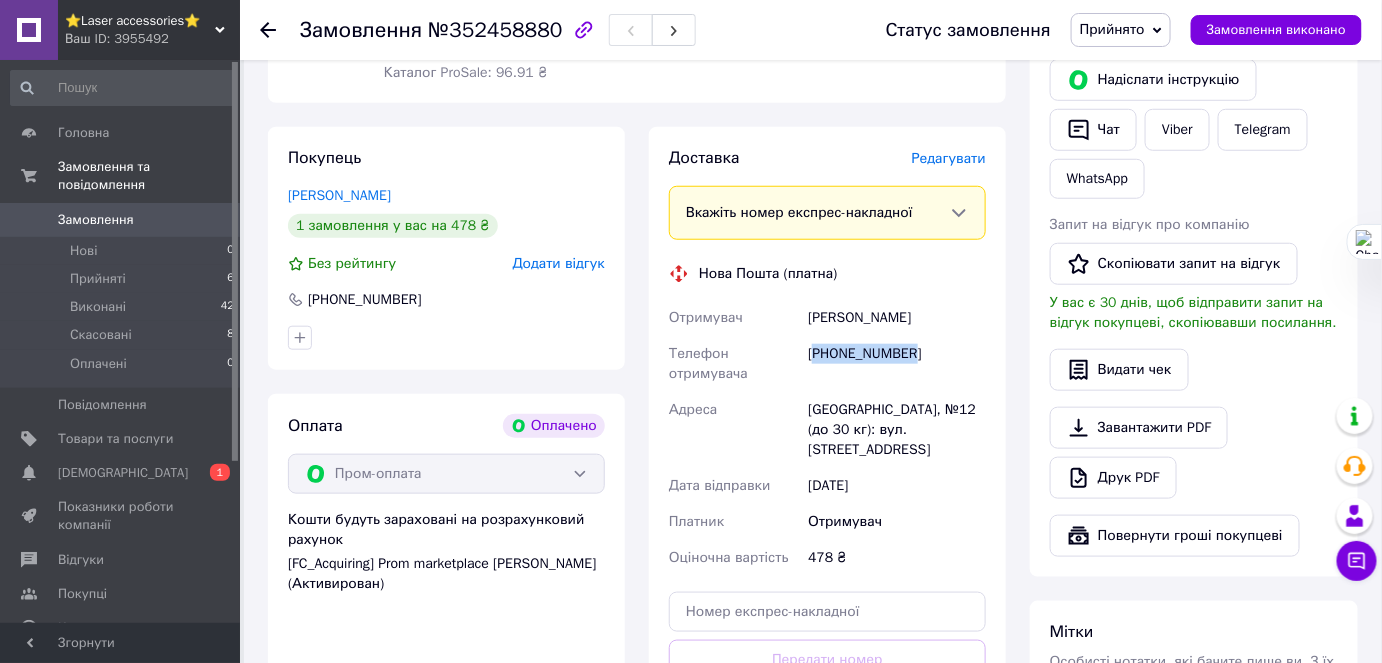 click on "[PHONE_NUMBER]" at bounding box center [897, 364] 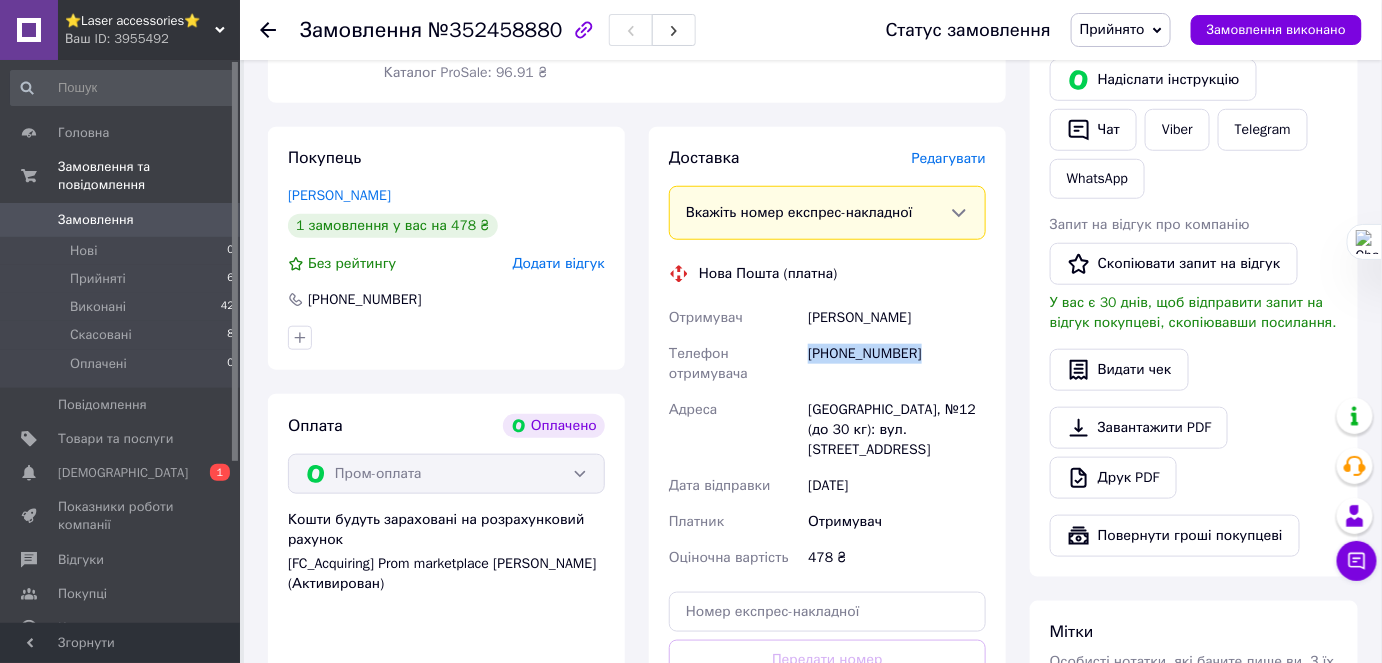 click on "[PHONE_NUMBER]" at bounding box center (897, 364) 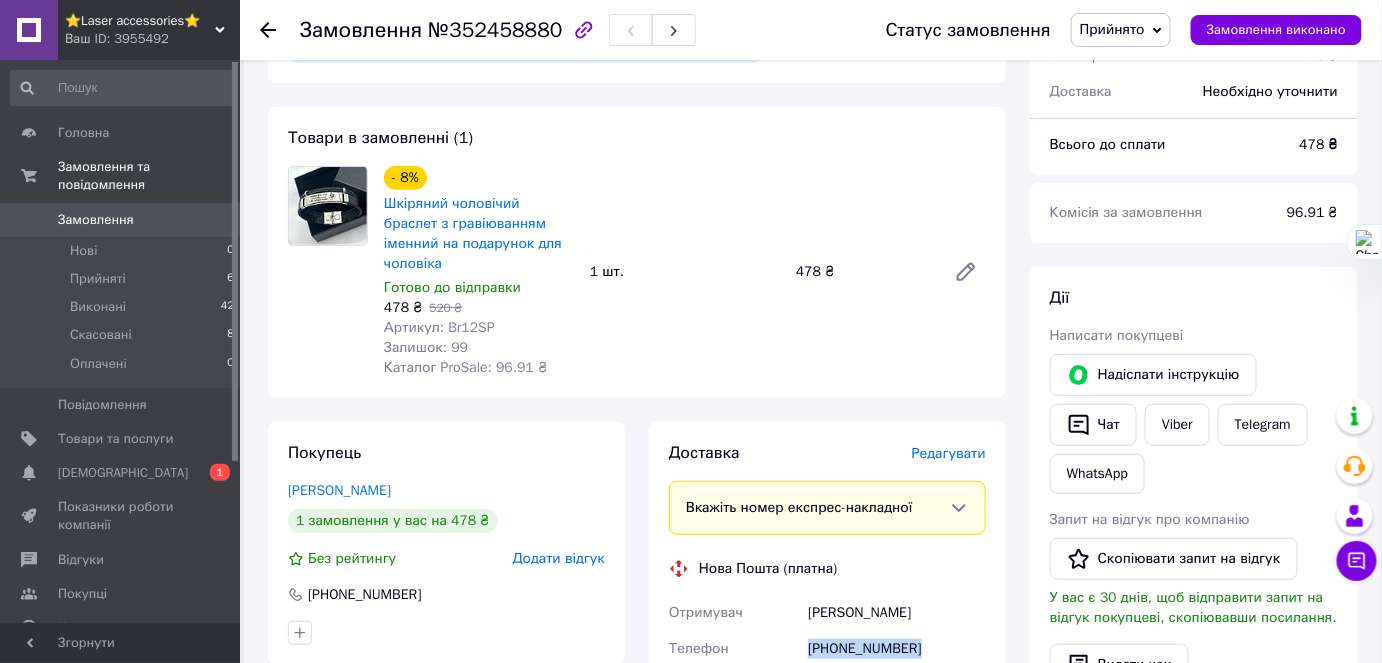 scroll, scrollTop: 0, scrollLeft: 0, axis: both 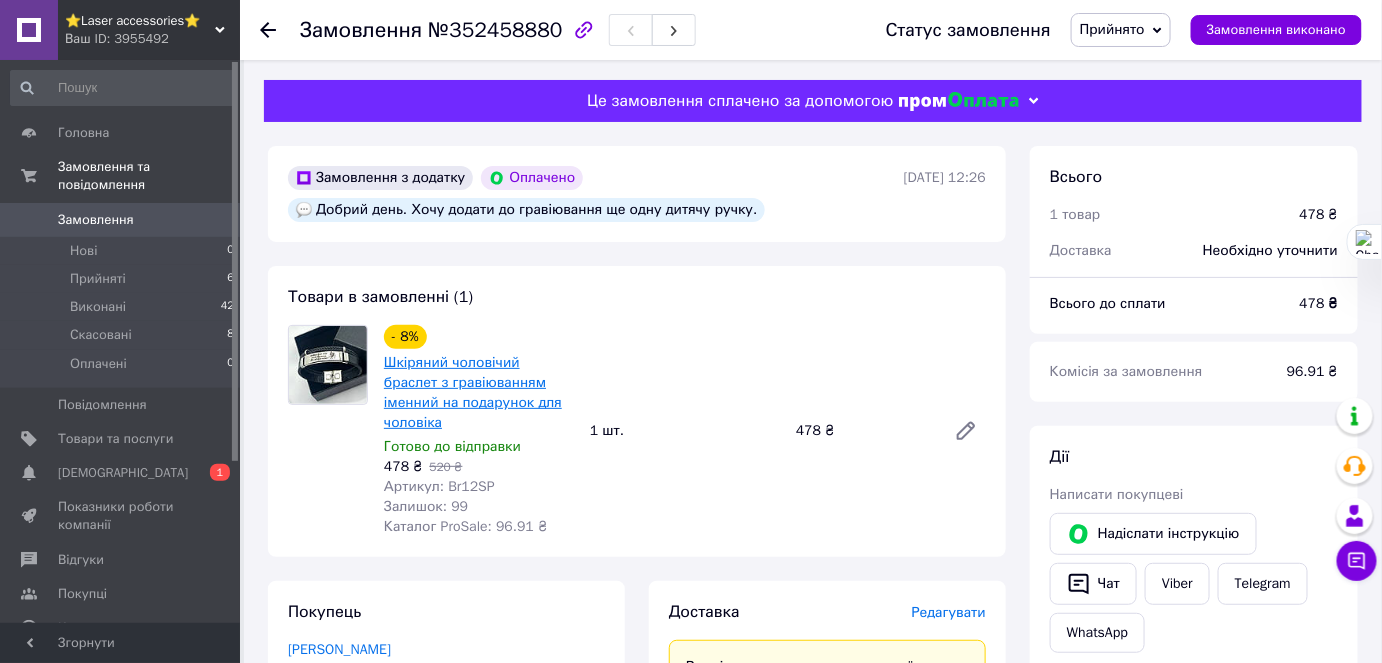 click on "Шкіряний чоловічий браслет з гравіюванням іменний на подарунок для чоловіка" at bounding box center [473, 392] 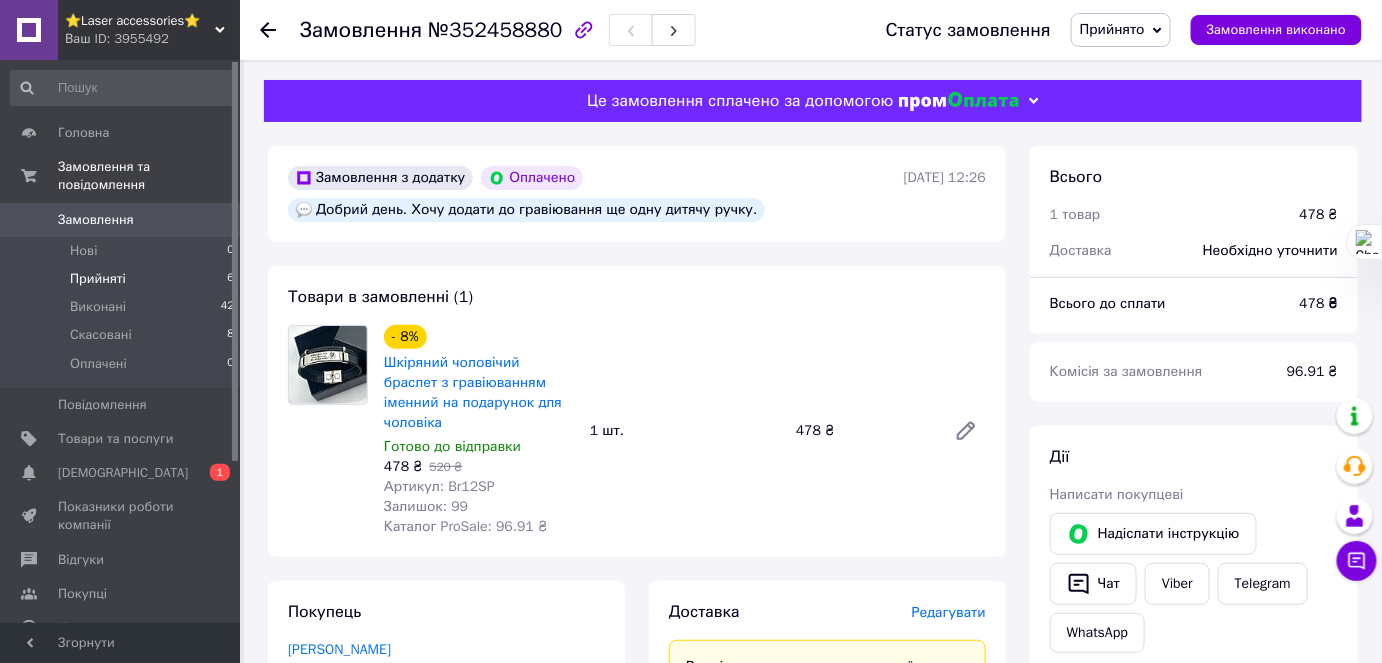 click on "Прийняті" at bounding box center (98, 279) 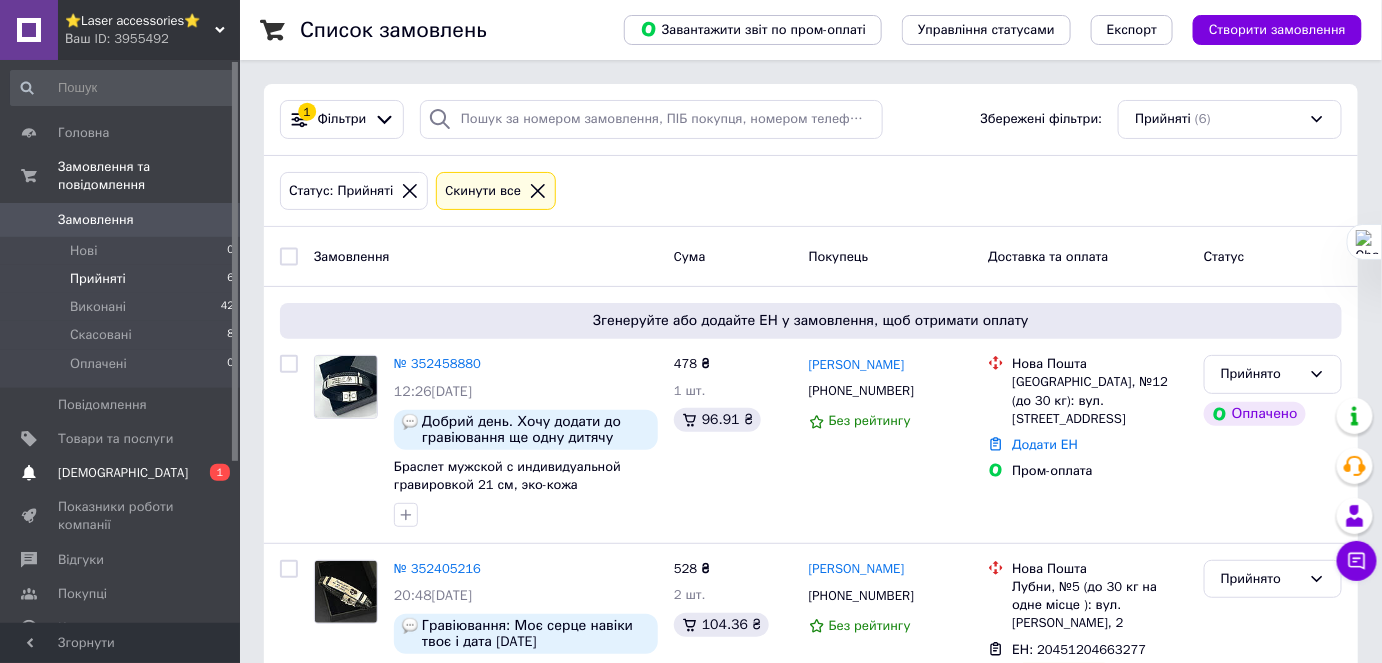 click on "Сповіщення 0 1" at bounding box center [123, 473] 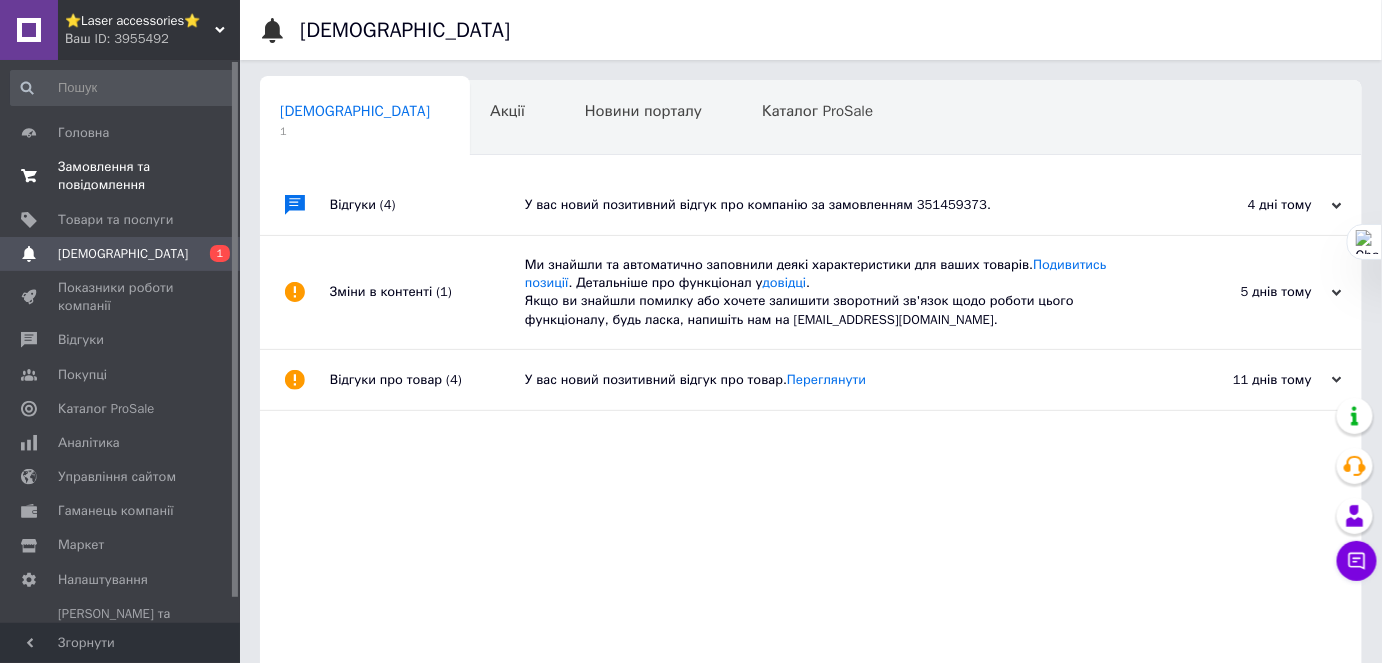 click on "Замовлення та повідомлення" at bounding box center [121, 176] 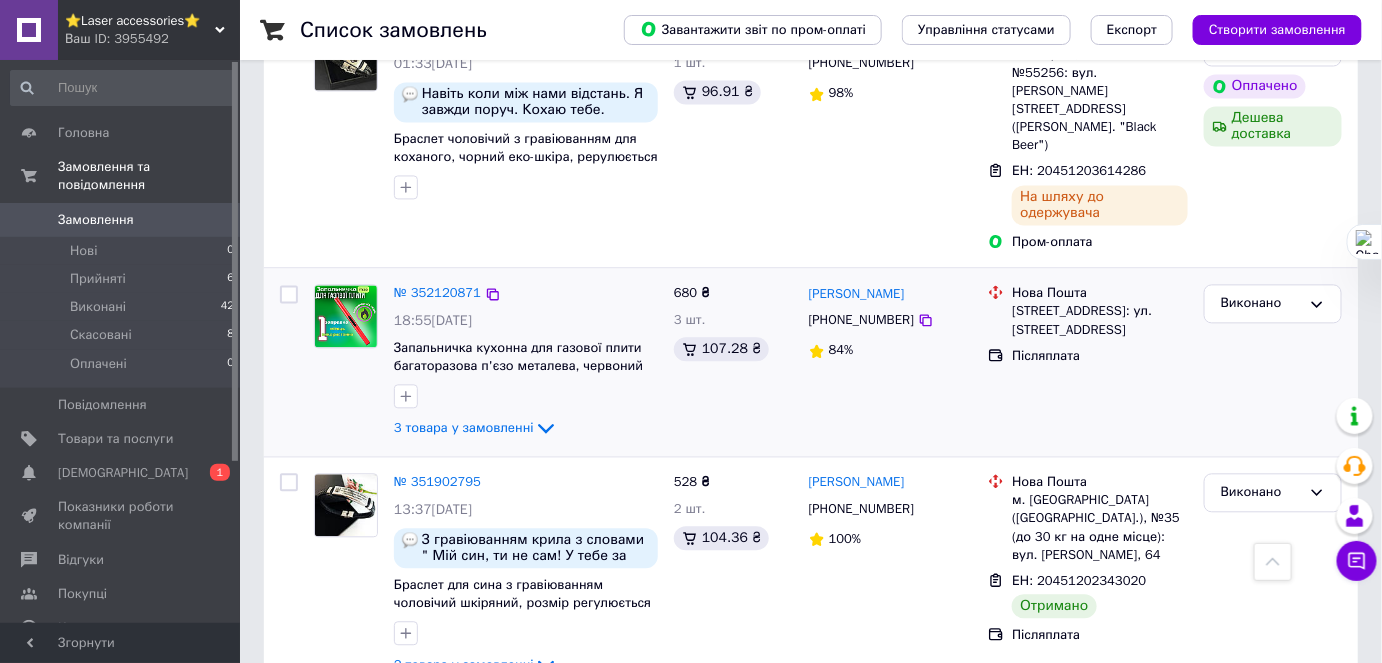 scroll, scrollTop: 1272, scrollLeft: 0, axis: vertical 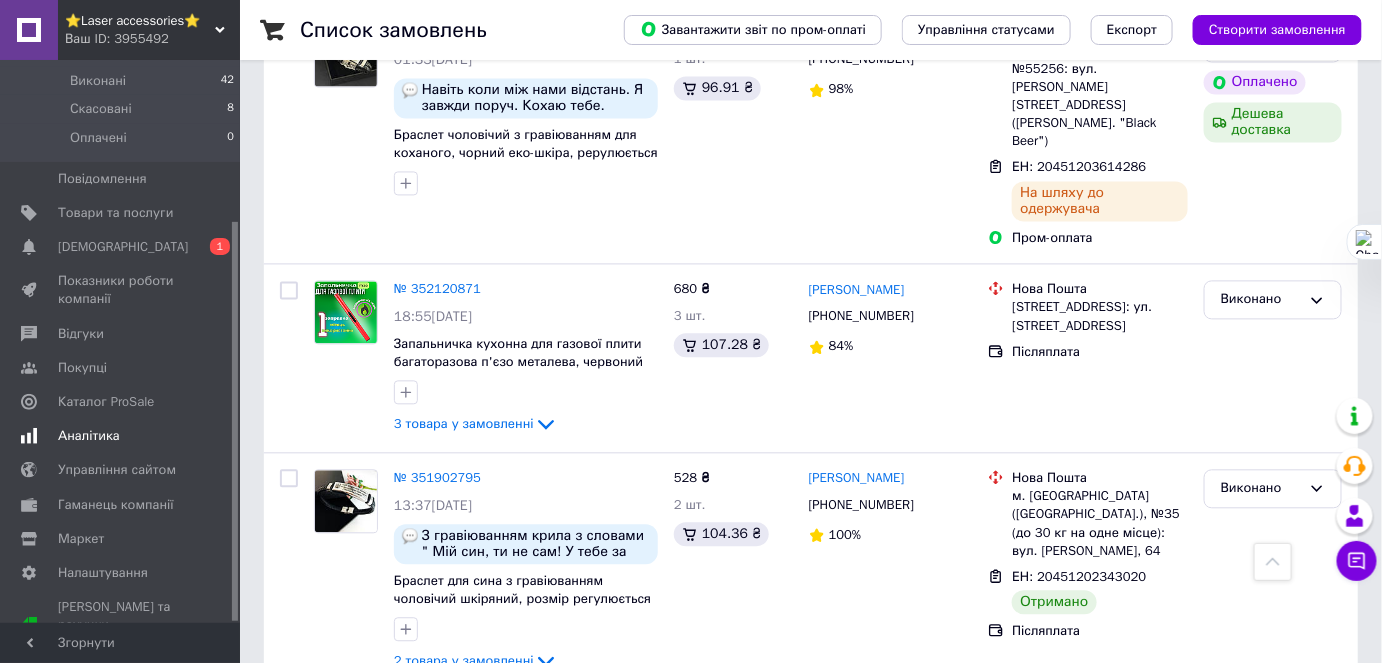 click on "Аналітика" at bounding box center (89, 436) 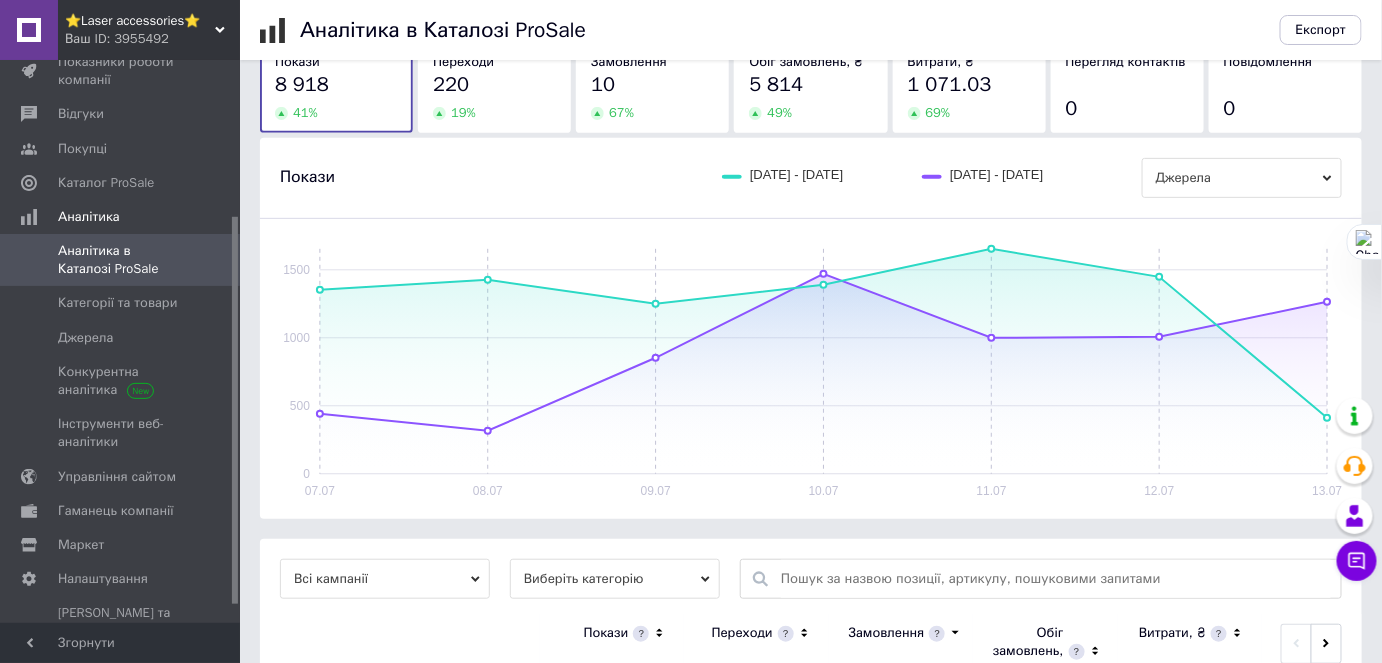 scroll, scrollTop: 0, scrollLeft: 0, axis: both 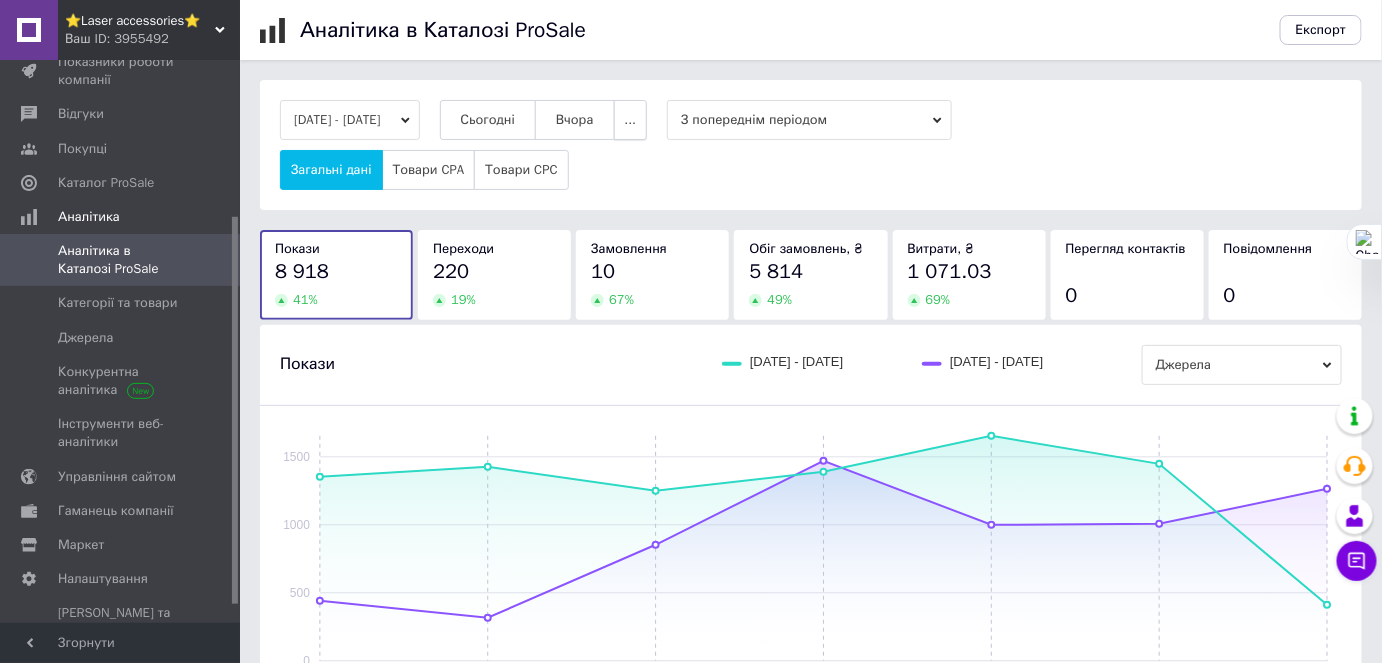 click on "..." at bounding box center (631, 120) 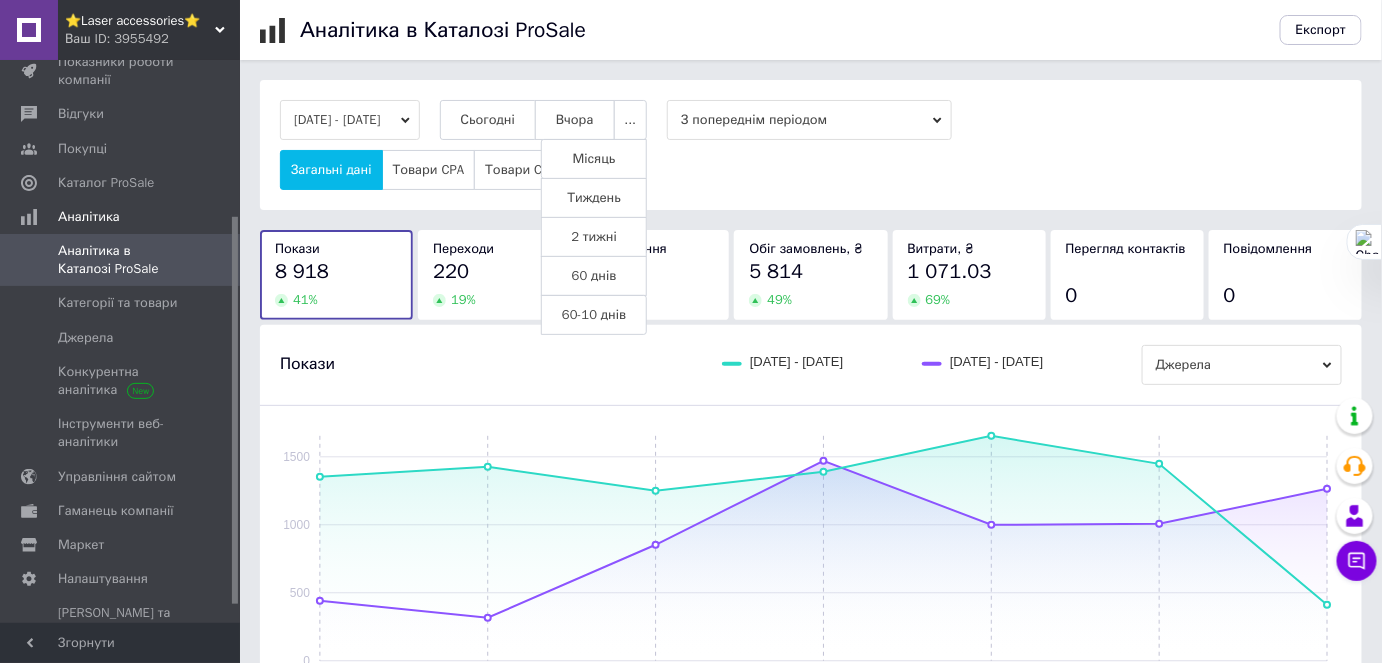 click on "Тиждень" at bounding box center (594, 198) 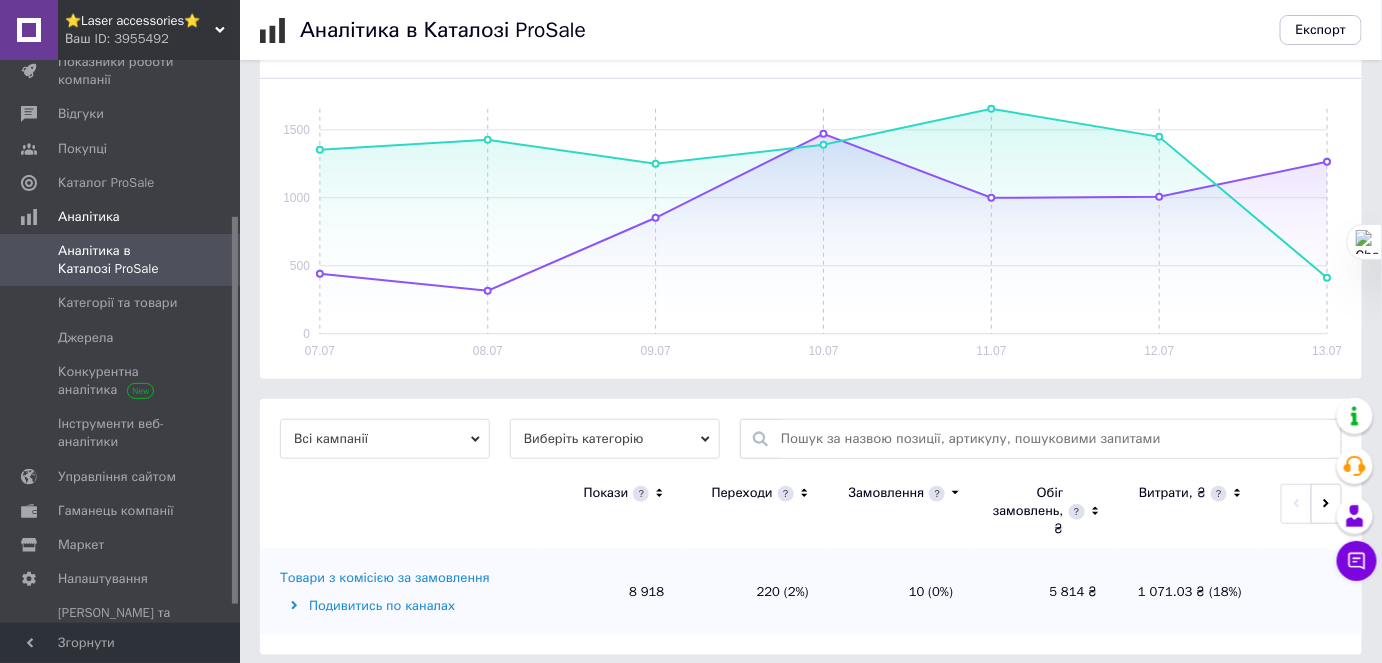 scroll, scrollTop: 337, scrollLeft: 0, axis: vertical 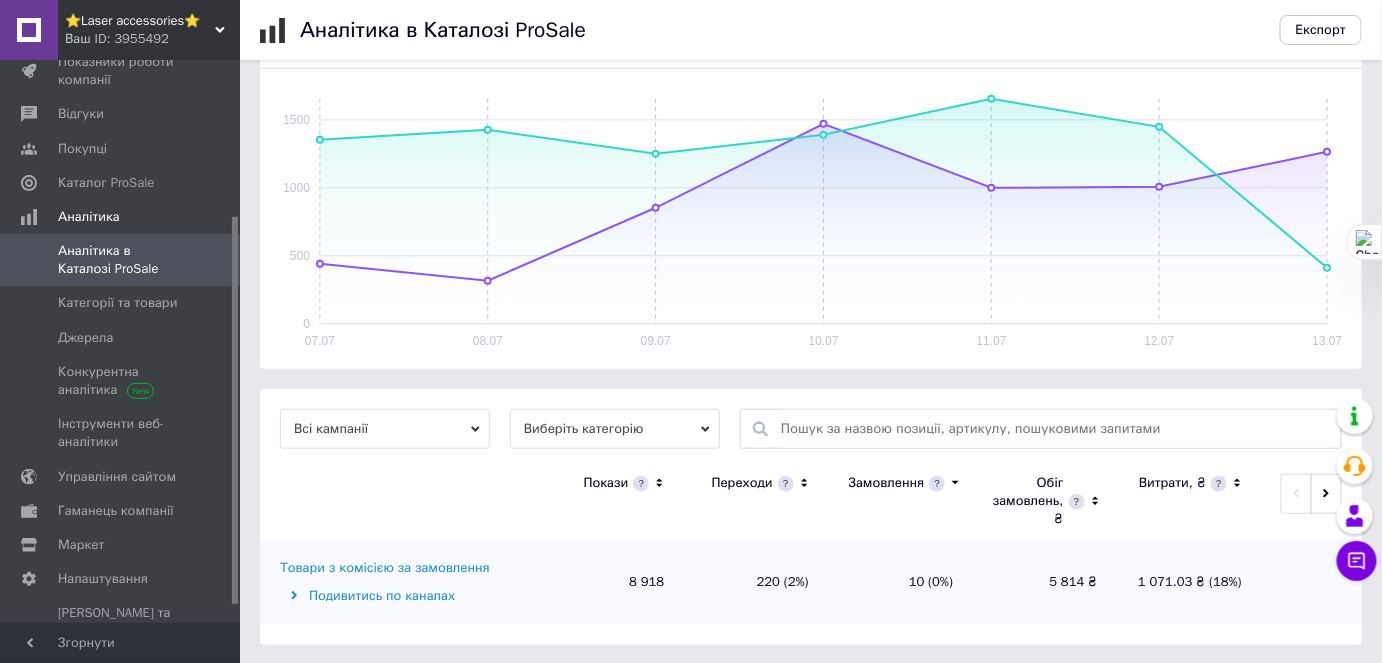 click on "Виберіть категорію" at bounding box center (615, 429) 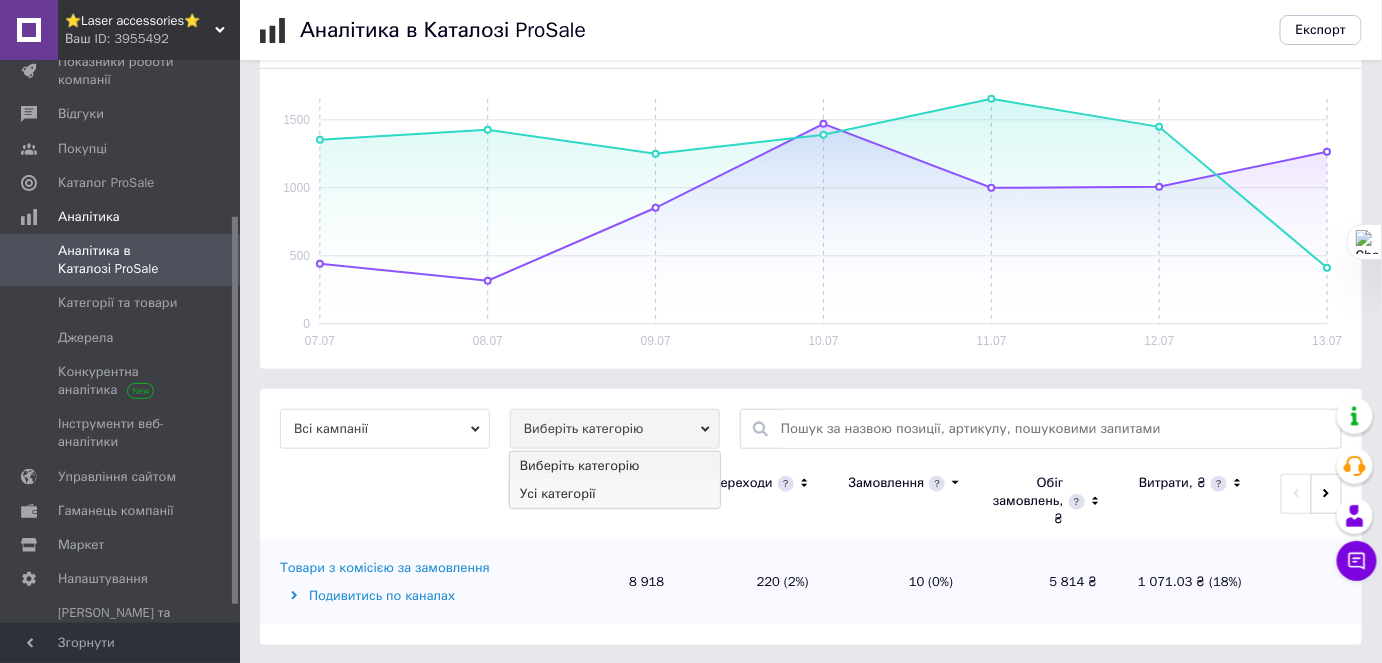 click on "Усі категорії" at bounding box center [615, 494] 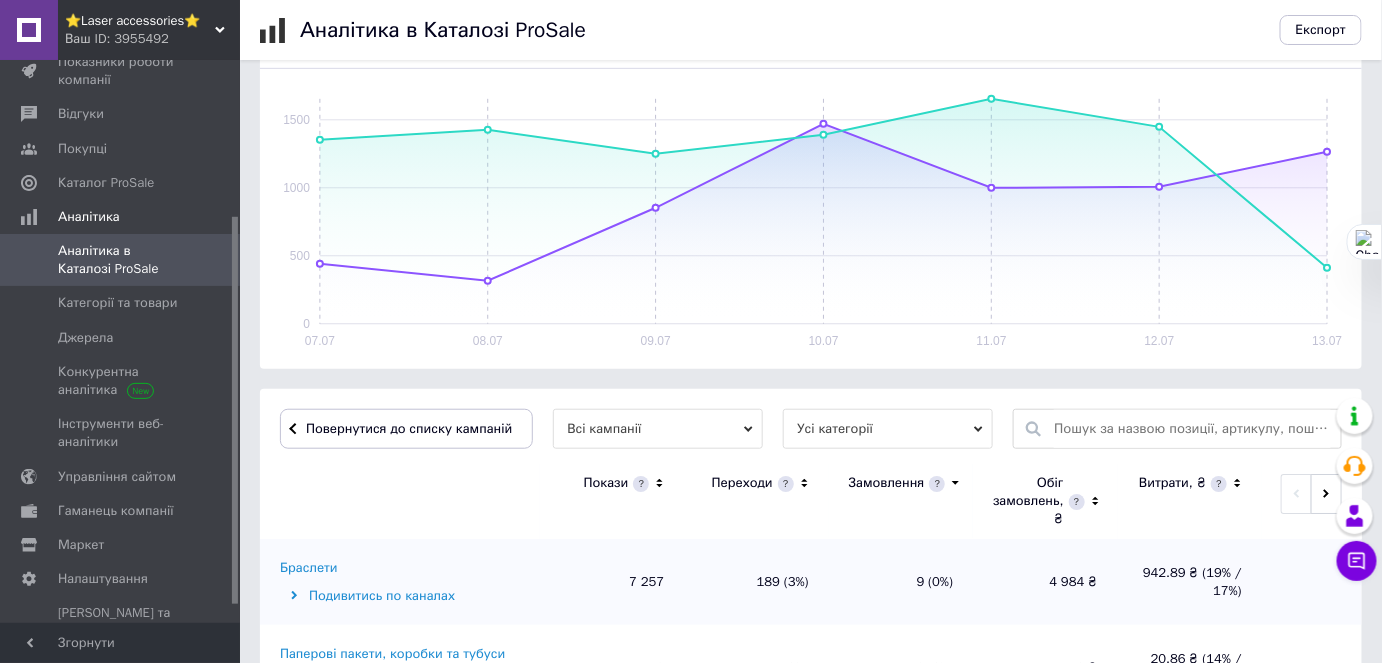scroll, scrollTop: 610, scrollLeft: 0, axis: vertical 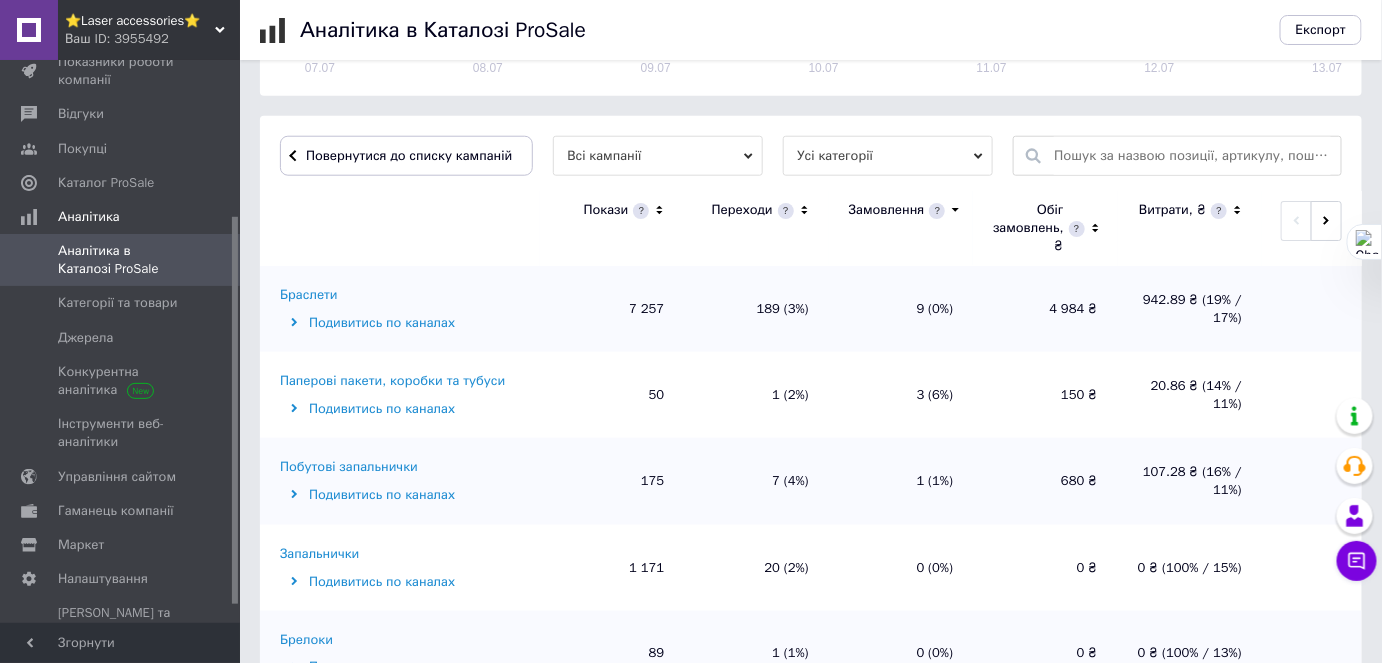 click on "Всі кампанії" at bounding box center [658, 156] 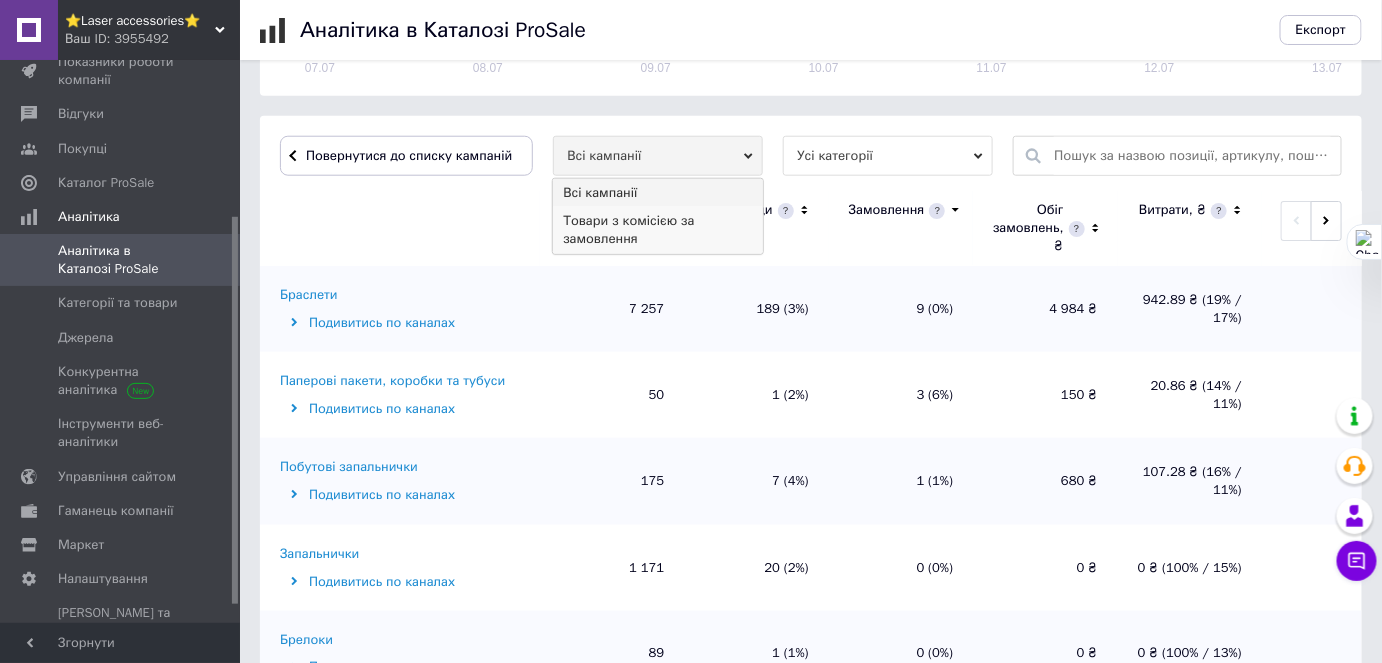 click on "Товари з комісією за замовлення" at bounding box center (658, 230) 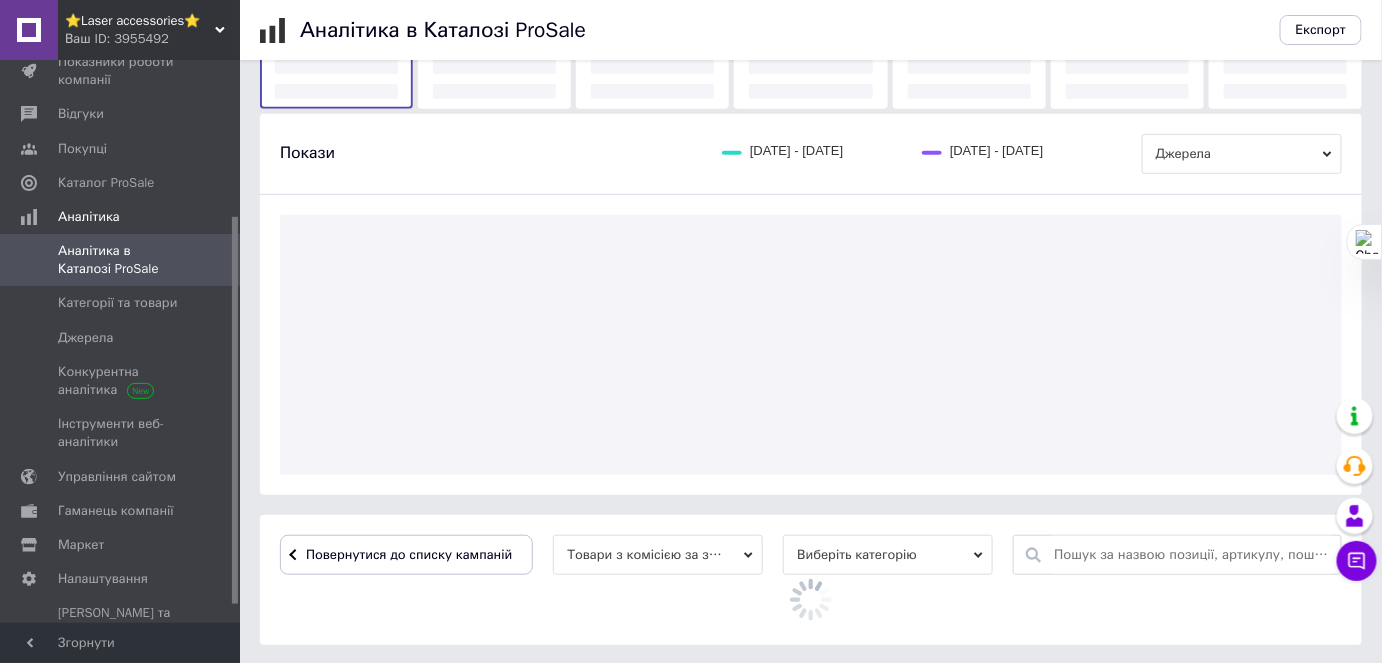 scroll, scrollTop: 610, scrollLeft: 0, axis: vertical 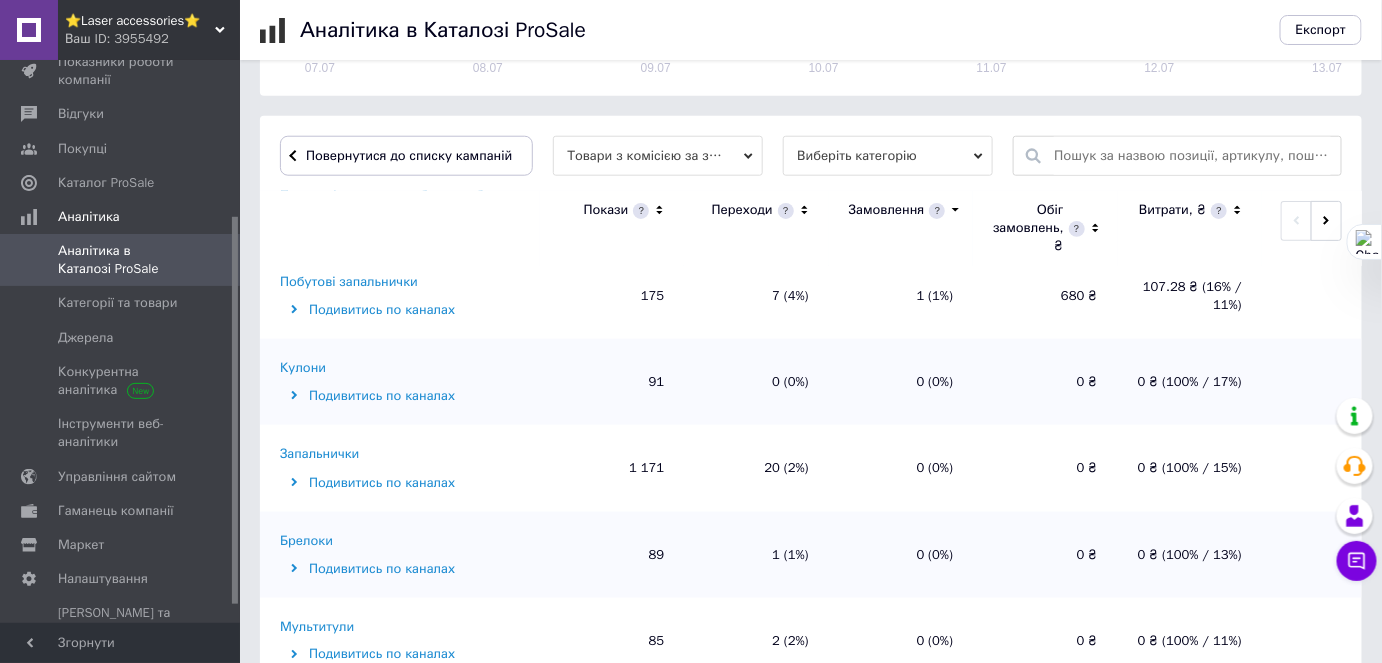 click on "Запальнички" at bounding box center (319, 454) 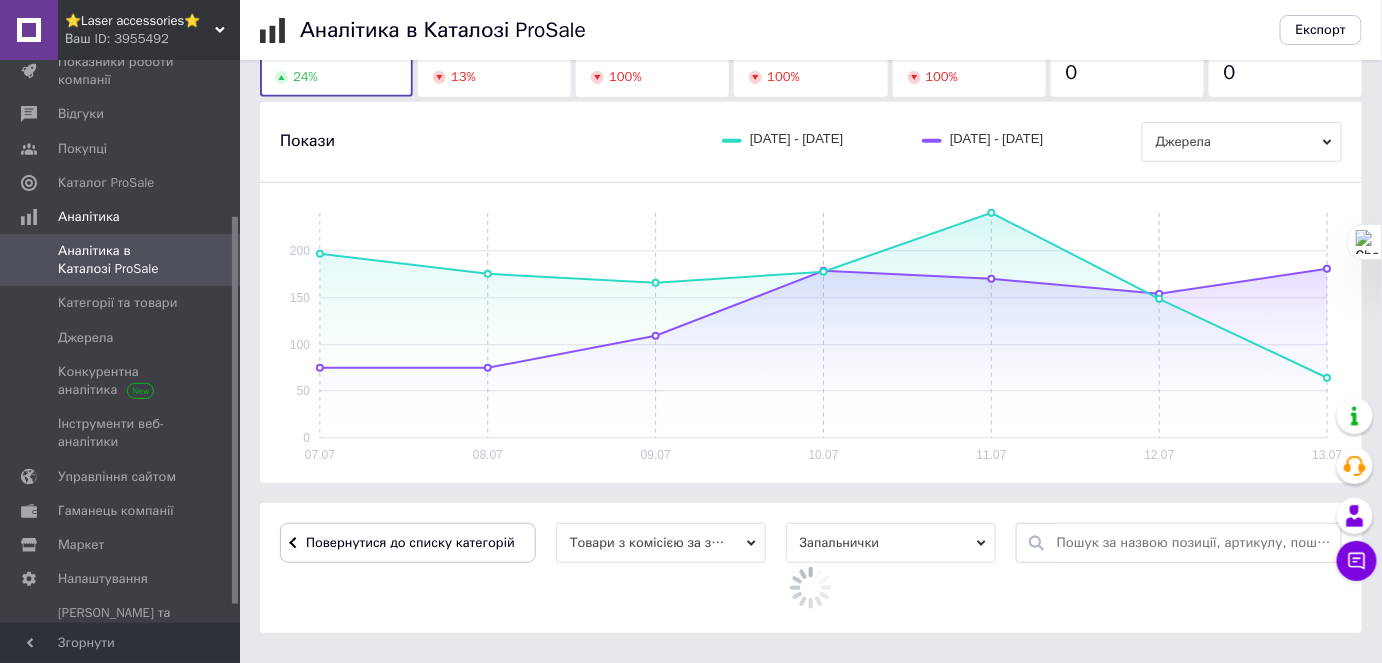 scroll, scrollTop: 610, scrollLeft: 0, axis: vertical 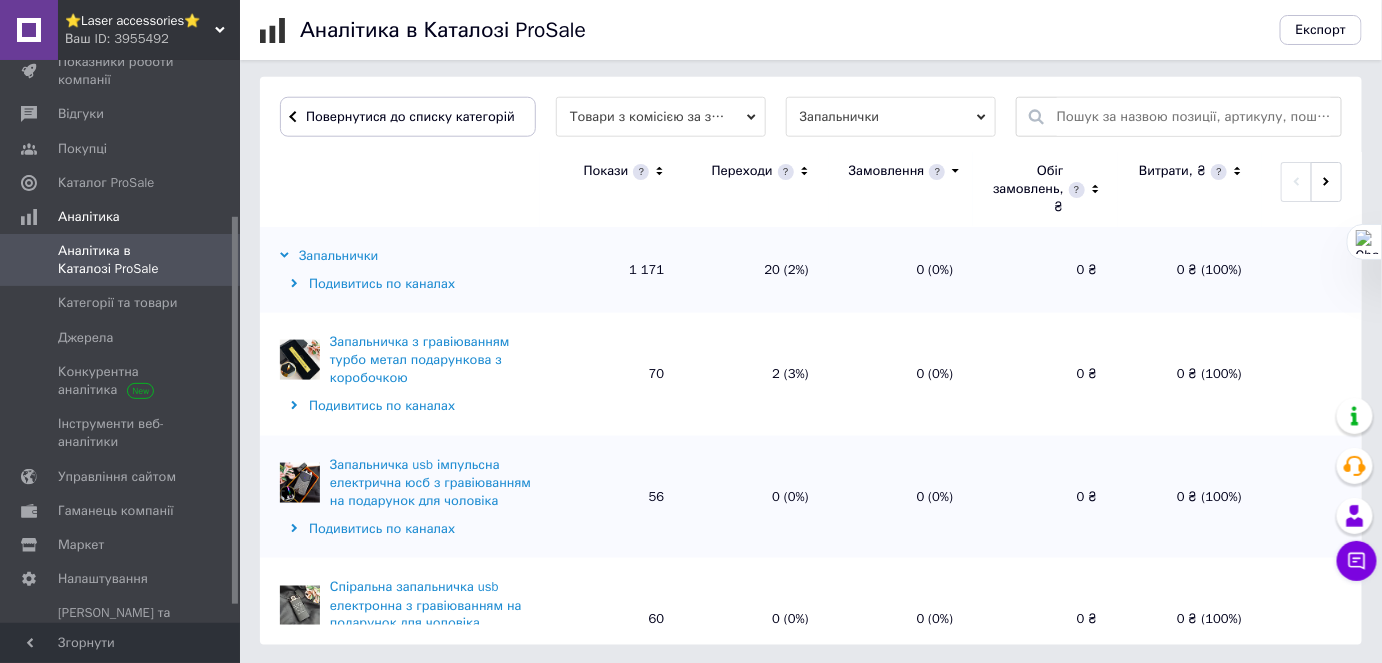 click 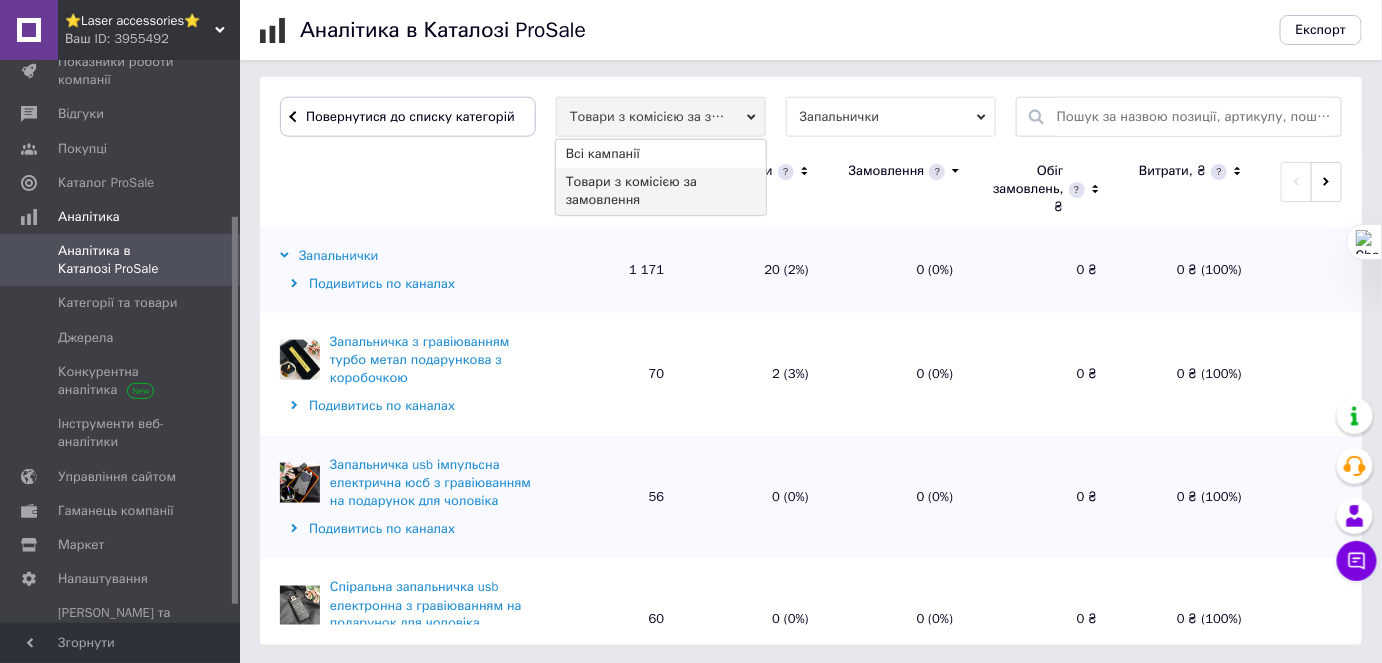 click on "Повернутися до списку категорій Товари з комісією за замовлення Всі кампанії Товари з комісією за замовлення Запальнички Покази Переходи Замовлення Обіг замовлень, ₴ Витрати, ₴ Запальнички Подивитись по каналах 1 171 20 (2%) 0 (0%) 0 ₴ 0 ₴ (100%) Запальничка з гравіюванням турбо метал подарункова з коробочкою Подивитись по каналах 70 2 (3%) 0 (0%) 0 ₴ 0 ₴ (100%) Запальничка usb імпульсна електрична юсб з гравіюванням на подарунок для чоловіка Подивитись по каналах 56 0 (0%) 0 (0%) 0 ₴ 0 ₴ (100%) Спіральна запальничка usb електронна з гравіюванням на подарунок для чоловіка 60 0 (0%) 0 (0%) 0 ₴" at bounding box center (811, 361) 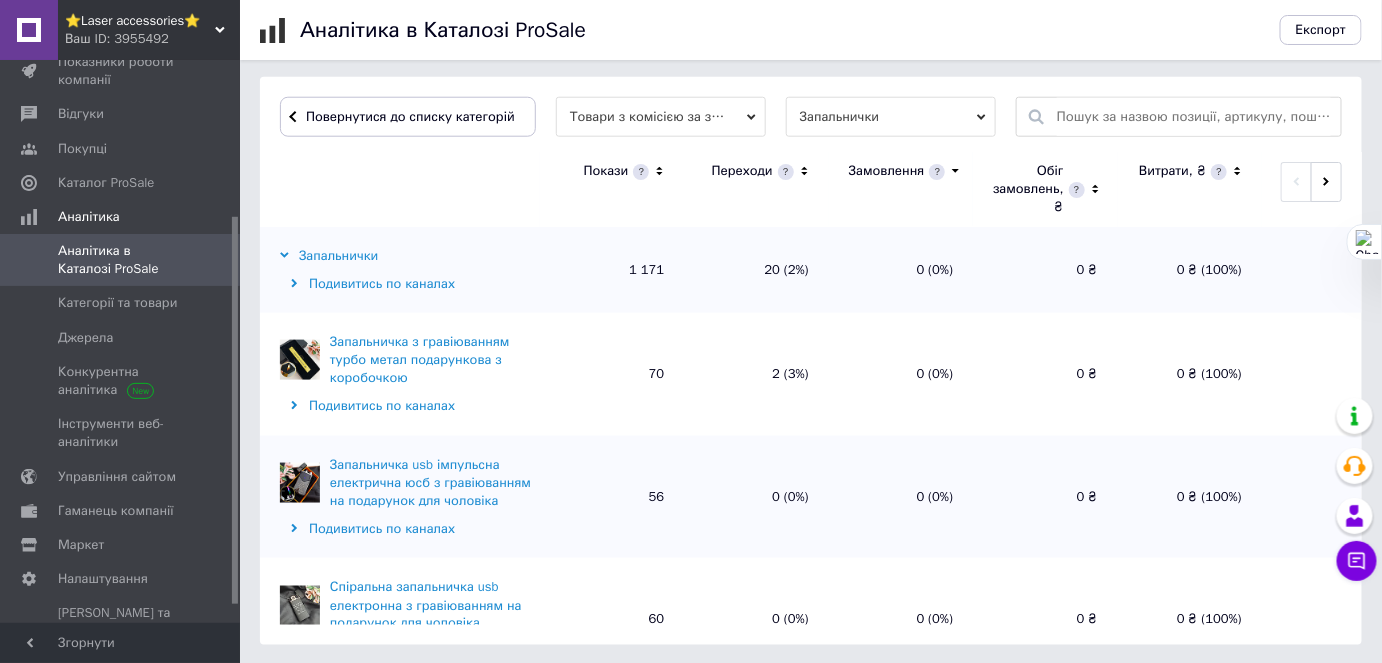 click on "Запальнички" at bounding box center [891, 117] 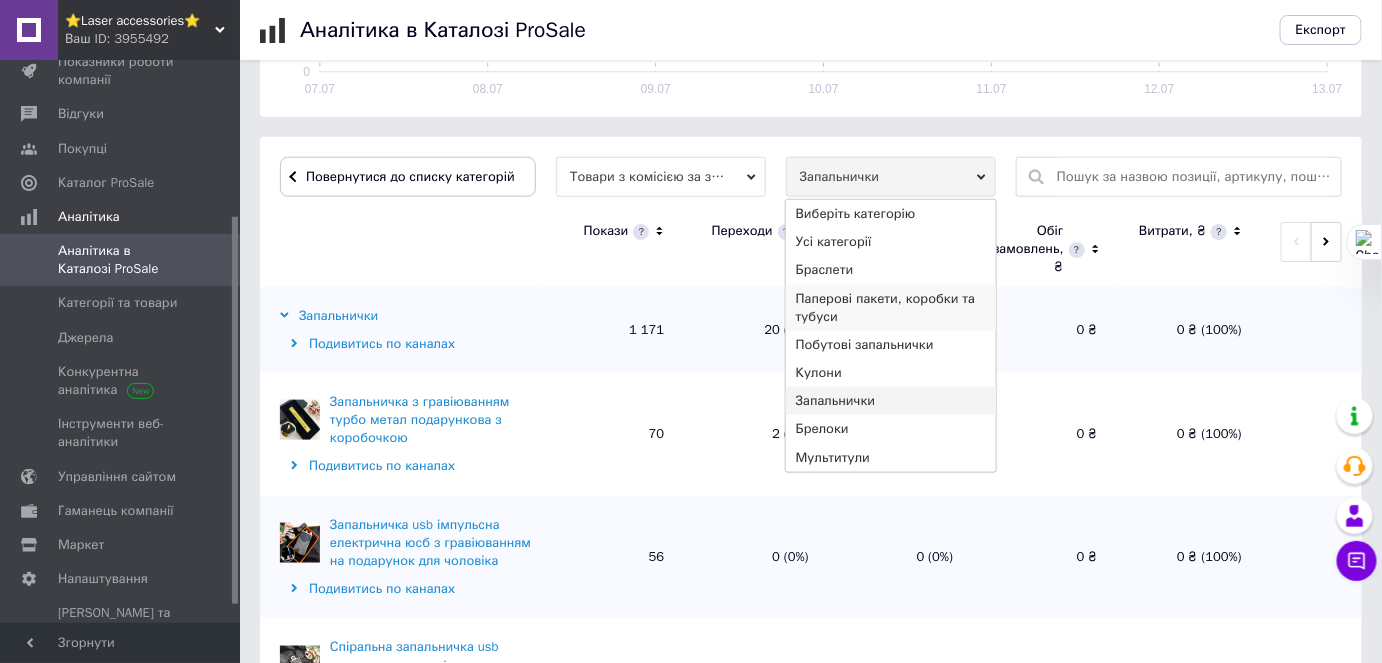 scroll, scrollTop: 558, scrollLeft: 0, axis: vertical 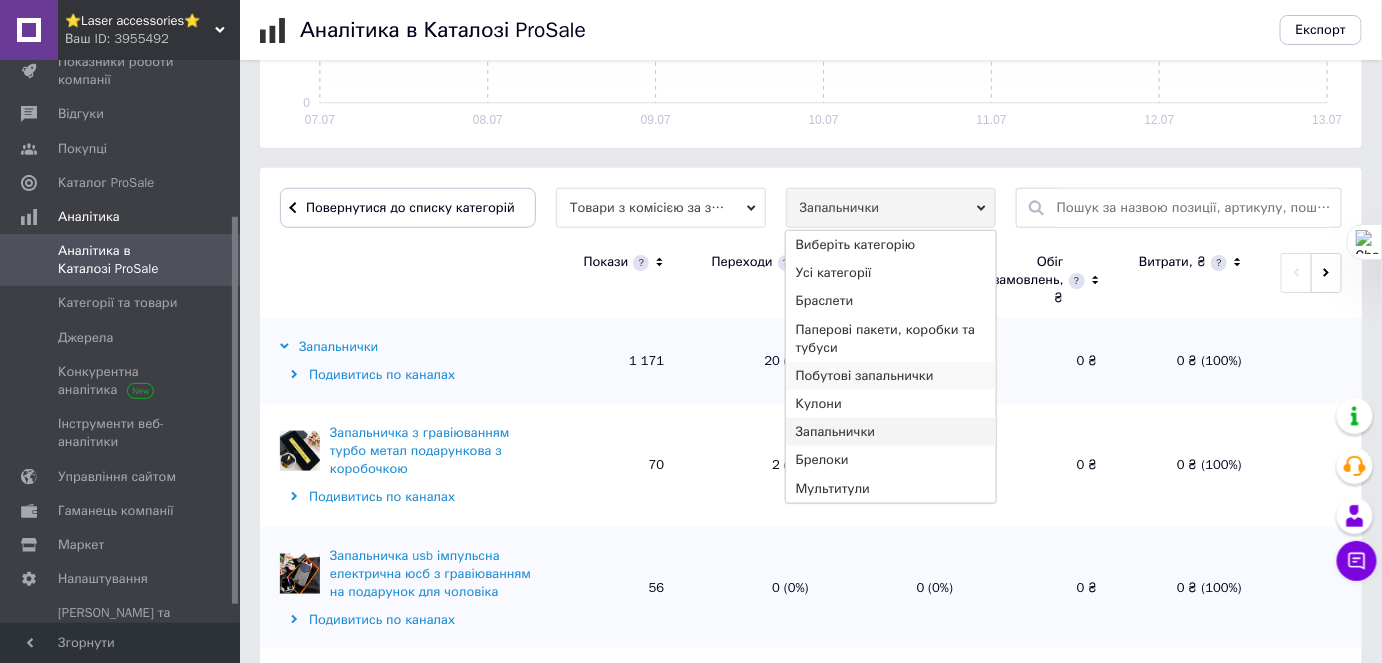 click on "Побутові запальнички" at bounding box center (891, 376) 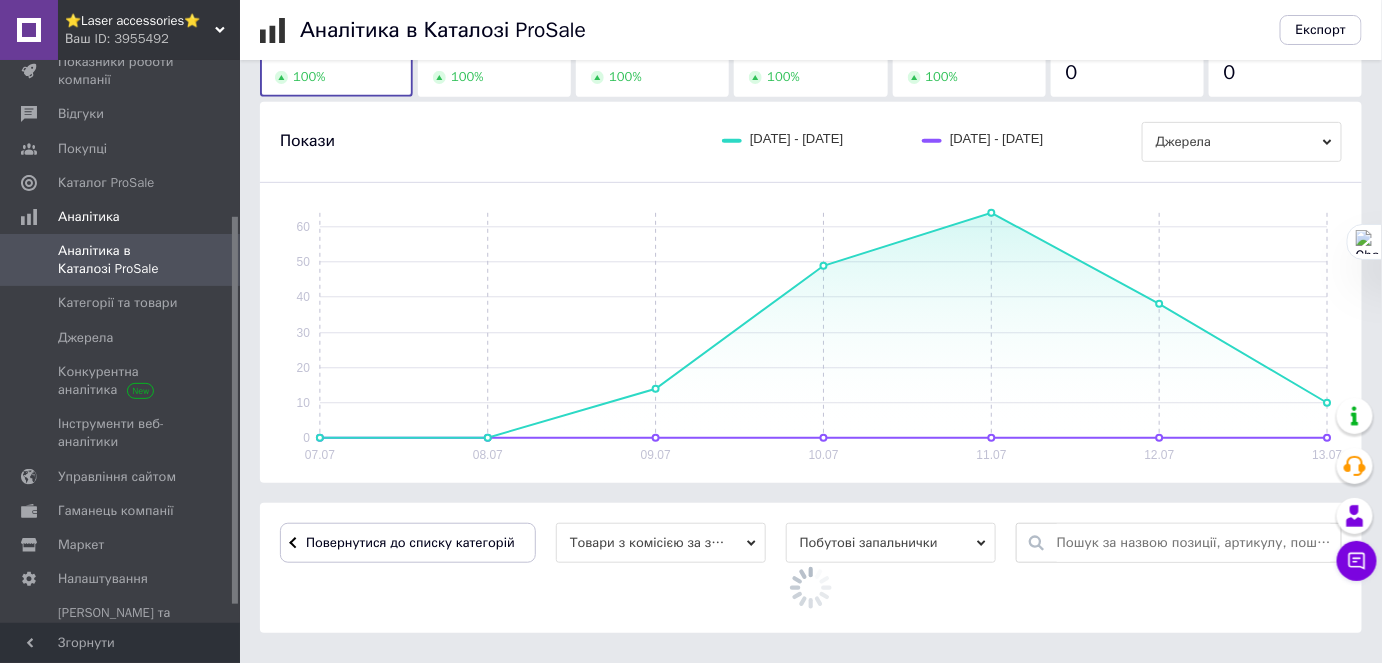 scroll, scrollTop: 558, scrollLeft: 0, axis: vertical 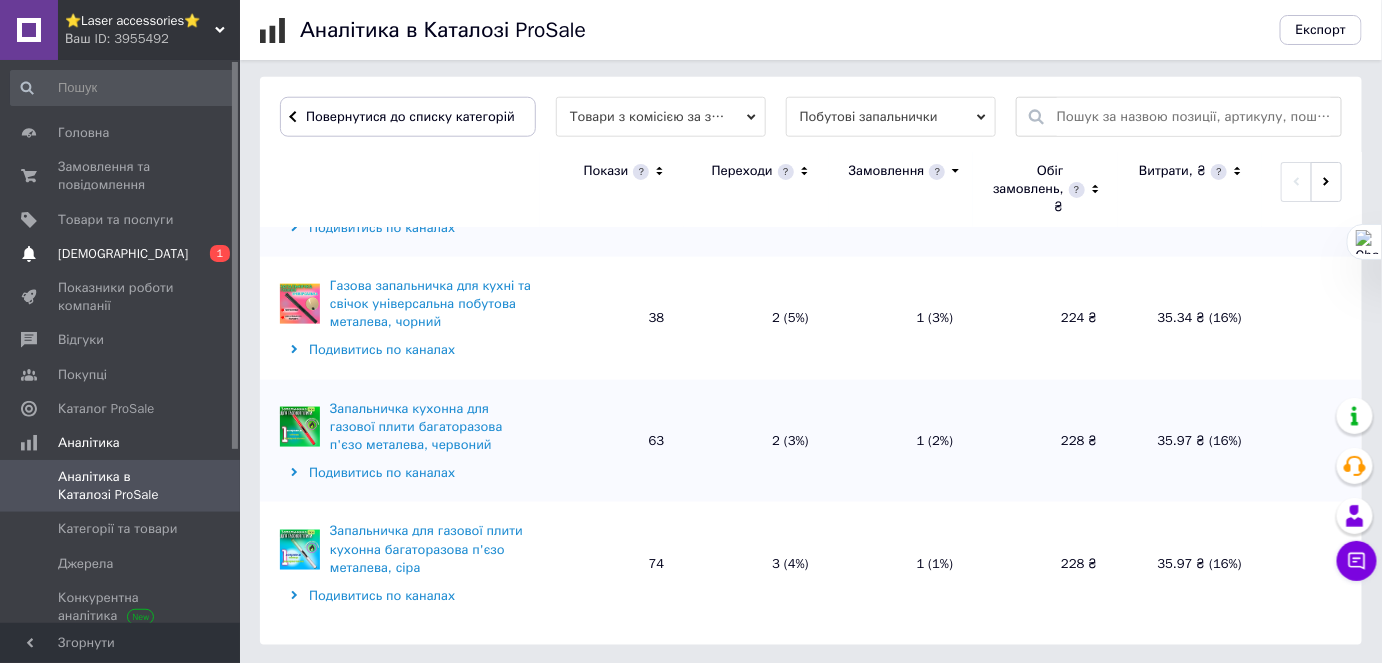 click on "[DEMOGRAPHIC_DATA]" at bounding box center (123, 254) 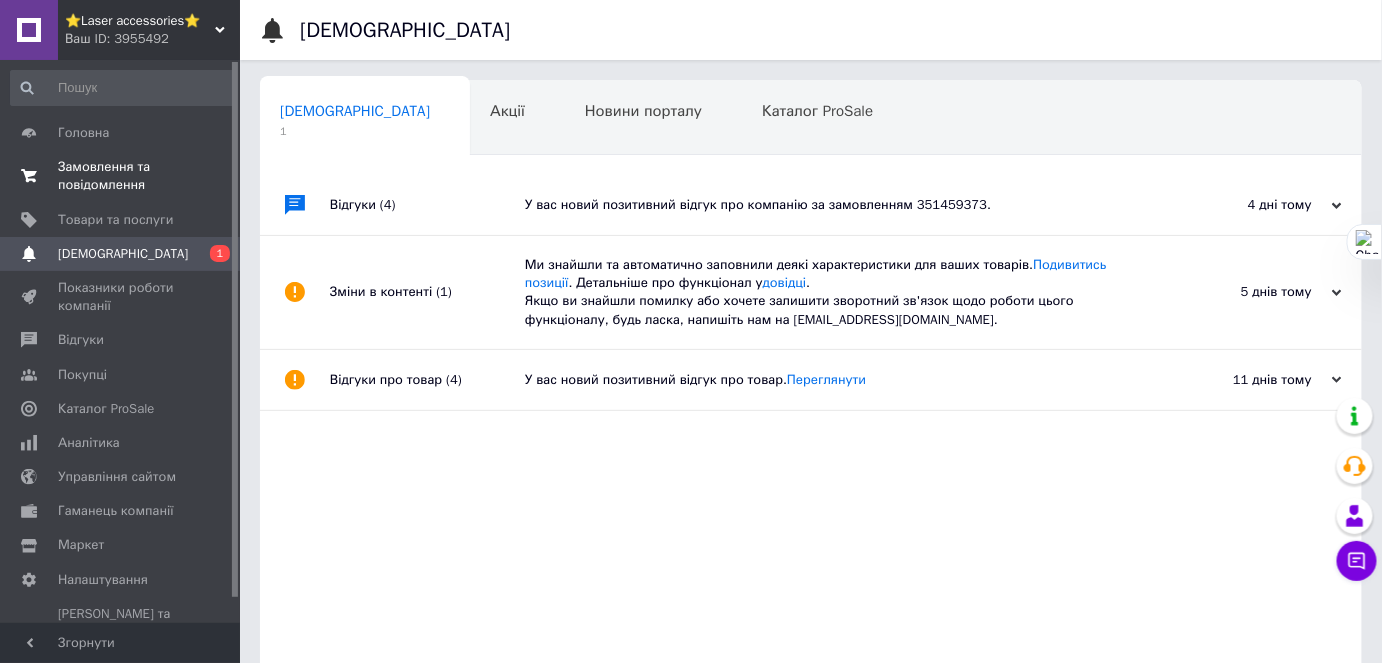 click on "Замовлення та повідомлення" at bounding box center (121, 176) 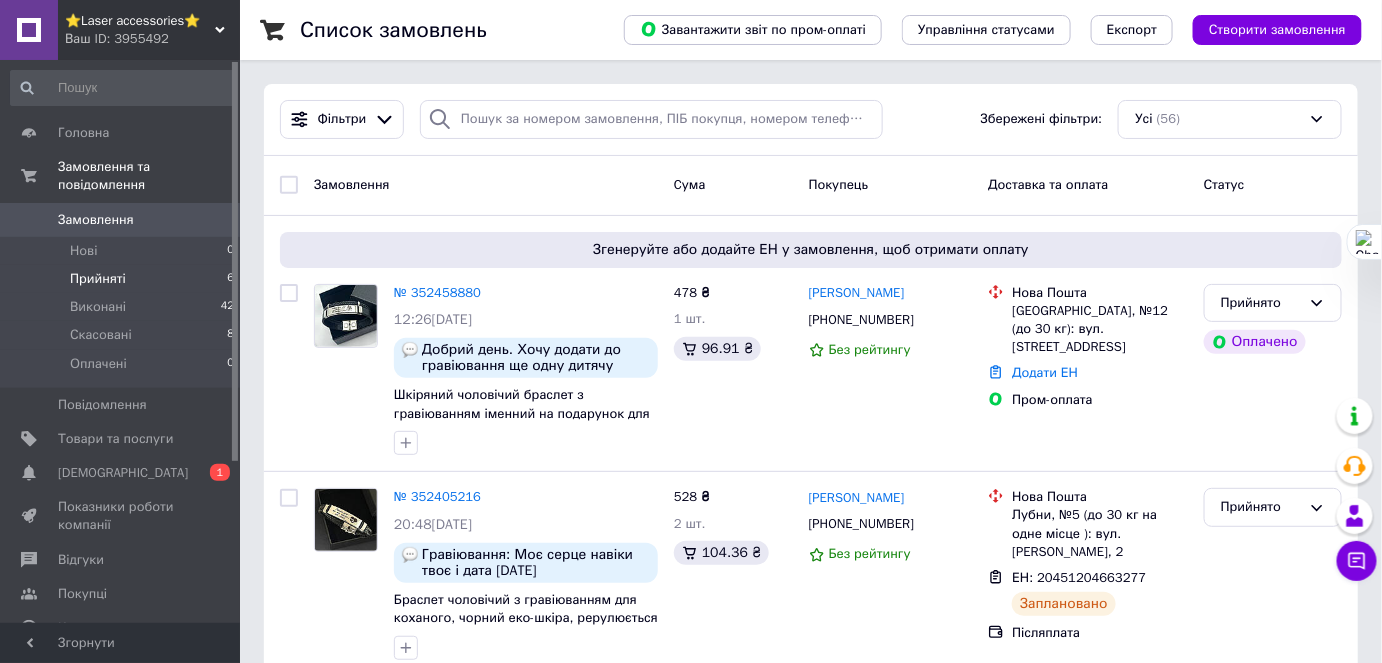 click on "Прийняті" at bounding box center (98, 279) 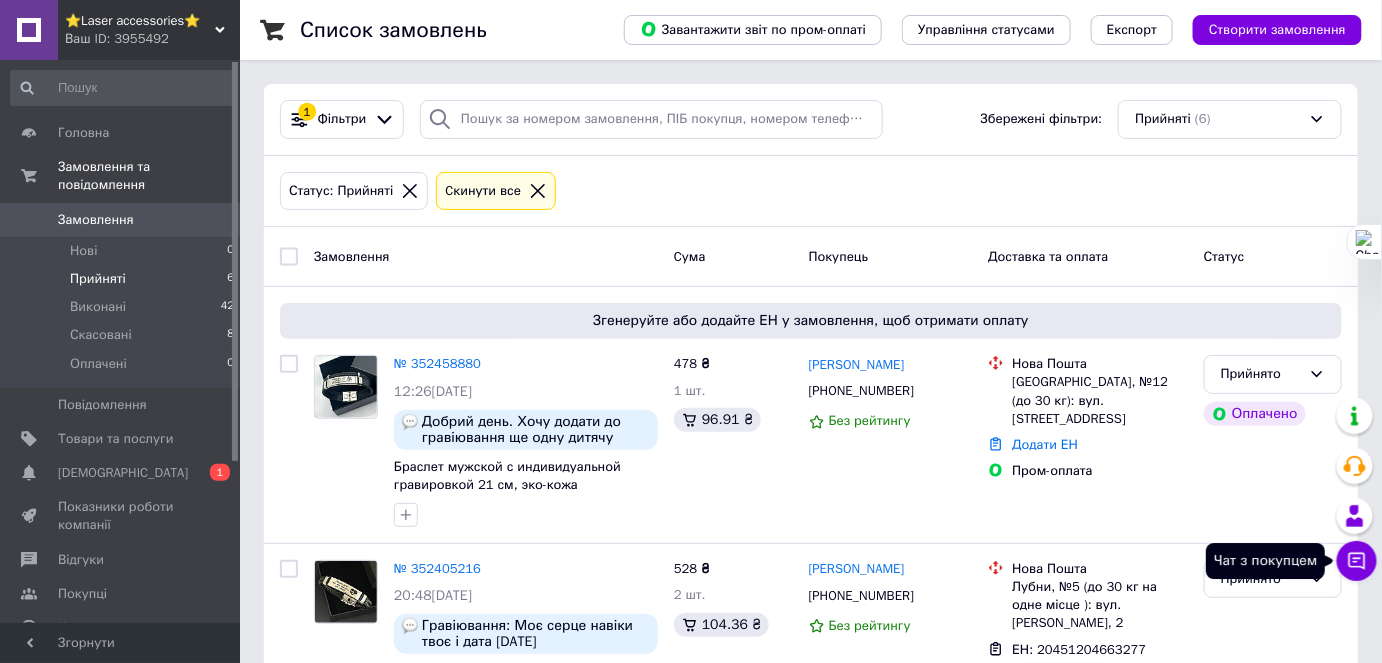 click 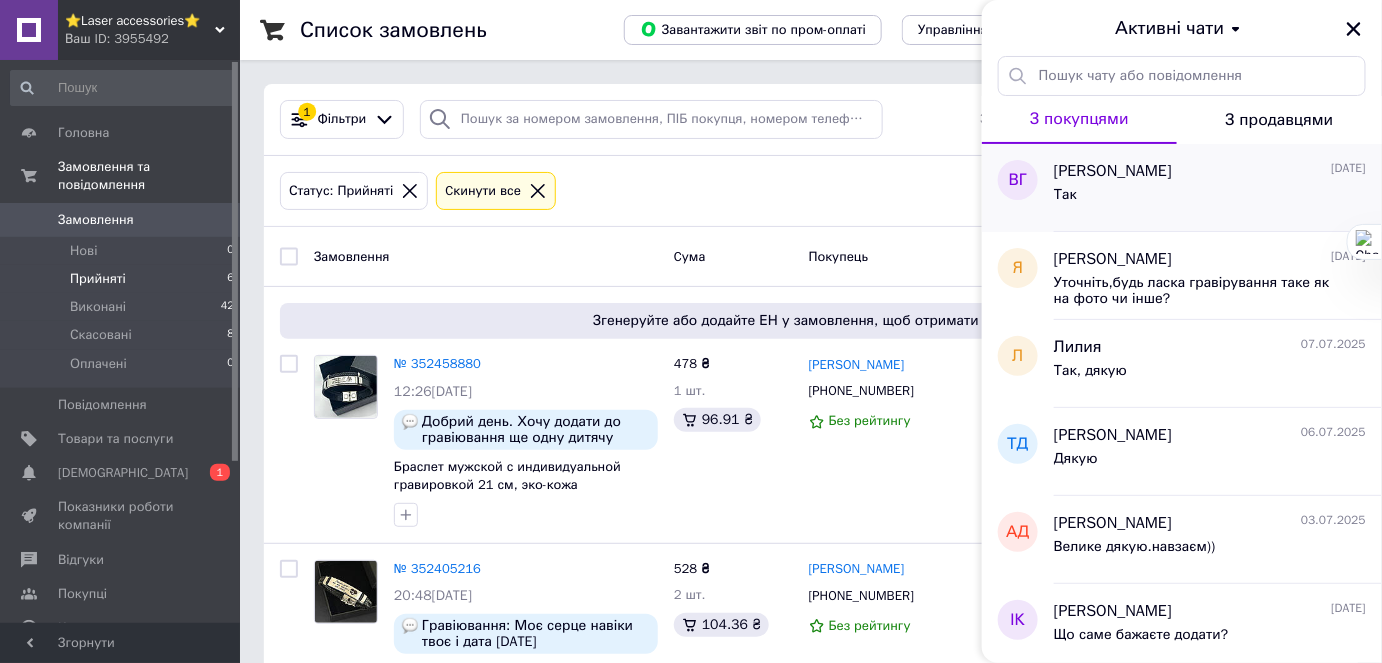 click on "[PERSON_NAME] [DATE]" at bounding box center (1210, 171) 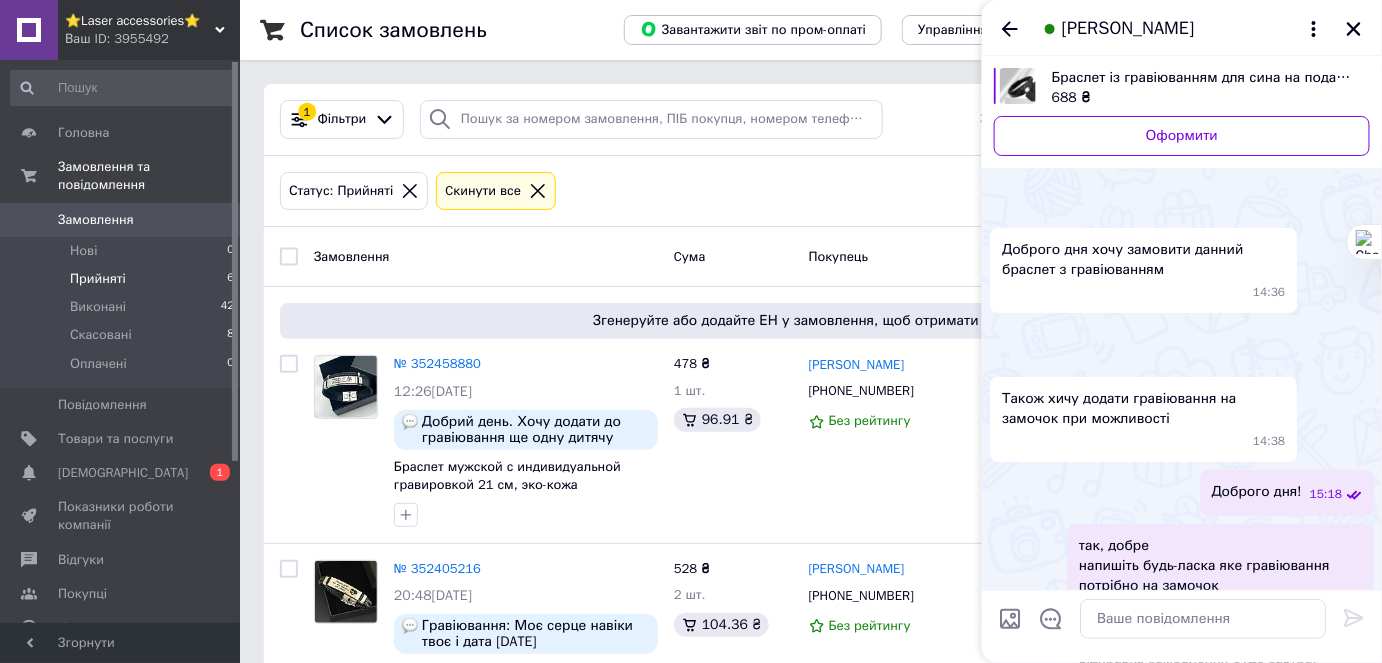 scroll, scrollTop: 2672, scrollLeft: 0, axis: vertical 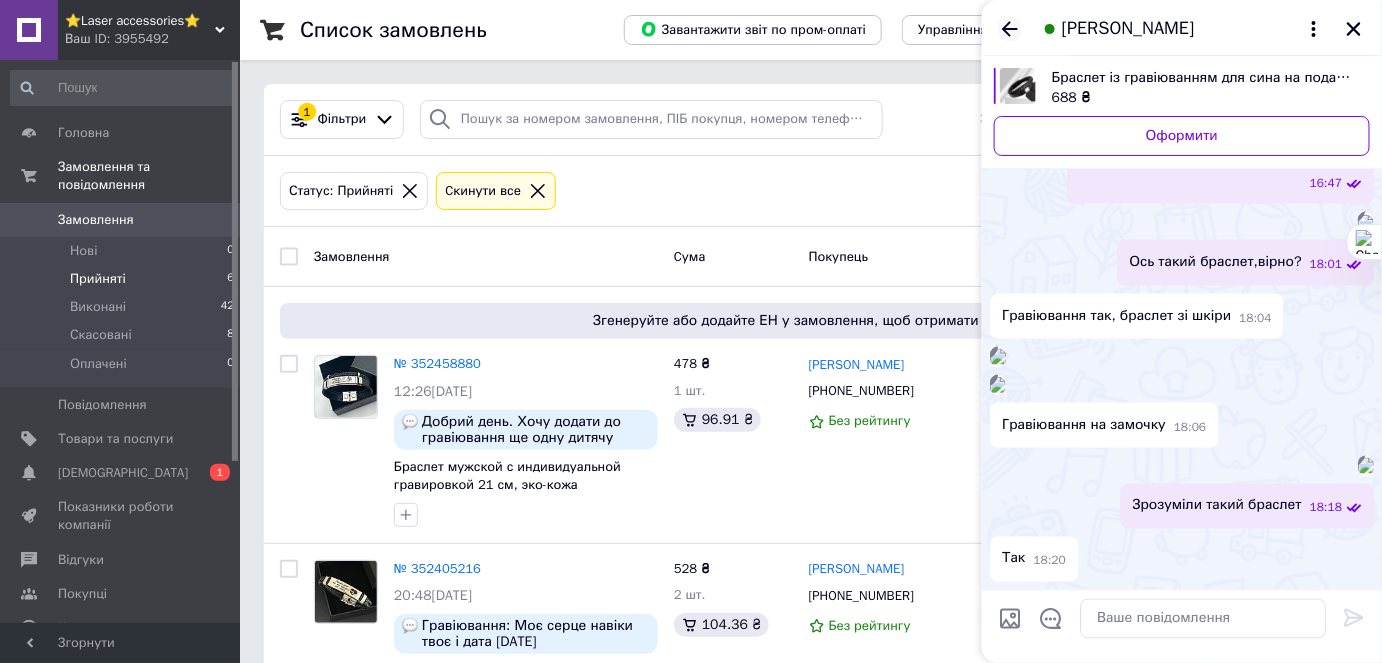click 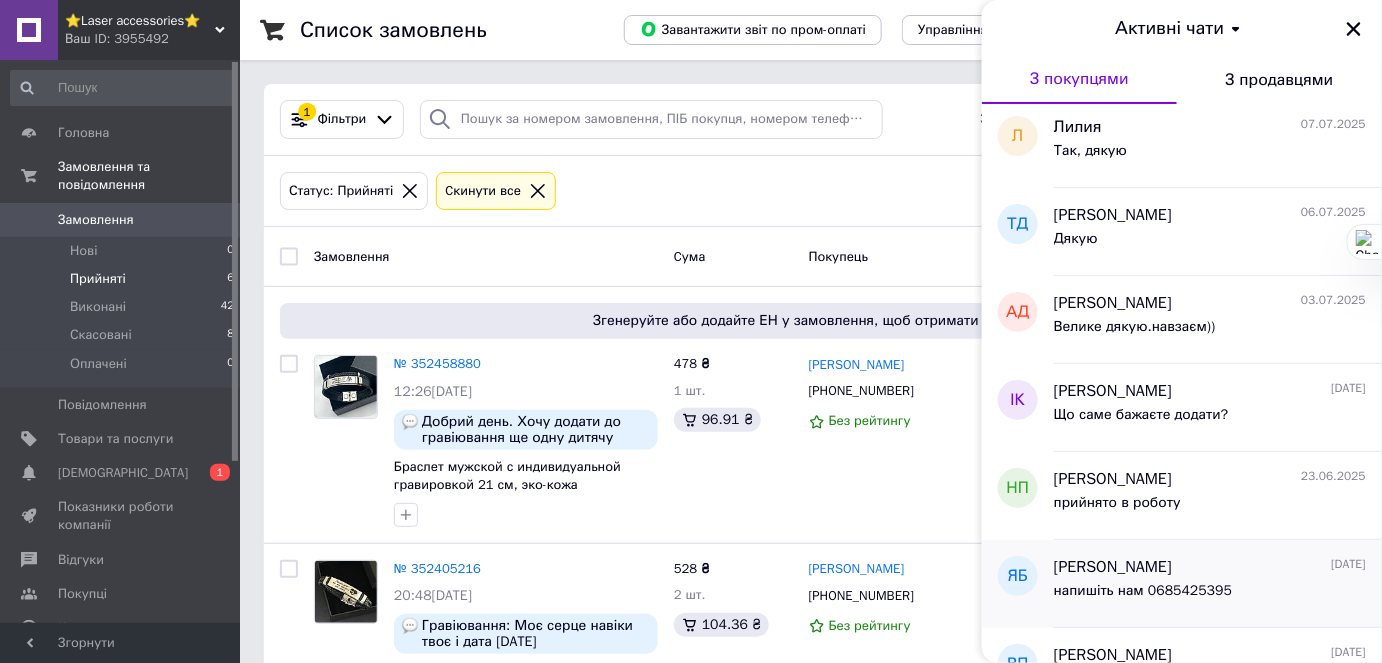 scroll, scrollTop: 272, scrollLeft: 0, axis: vertical 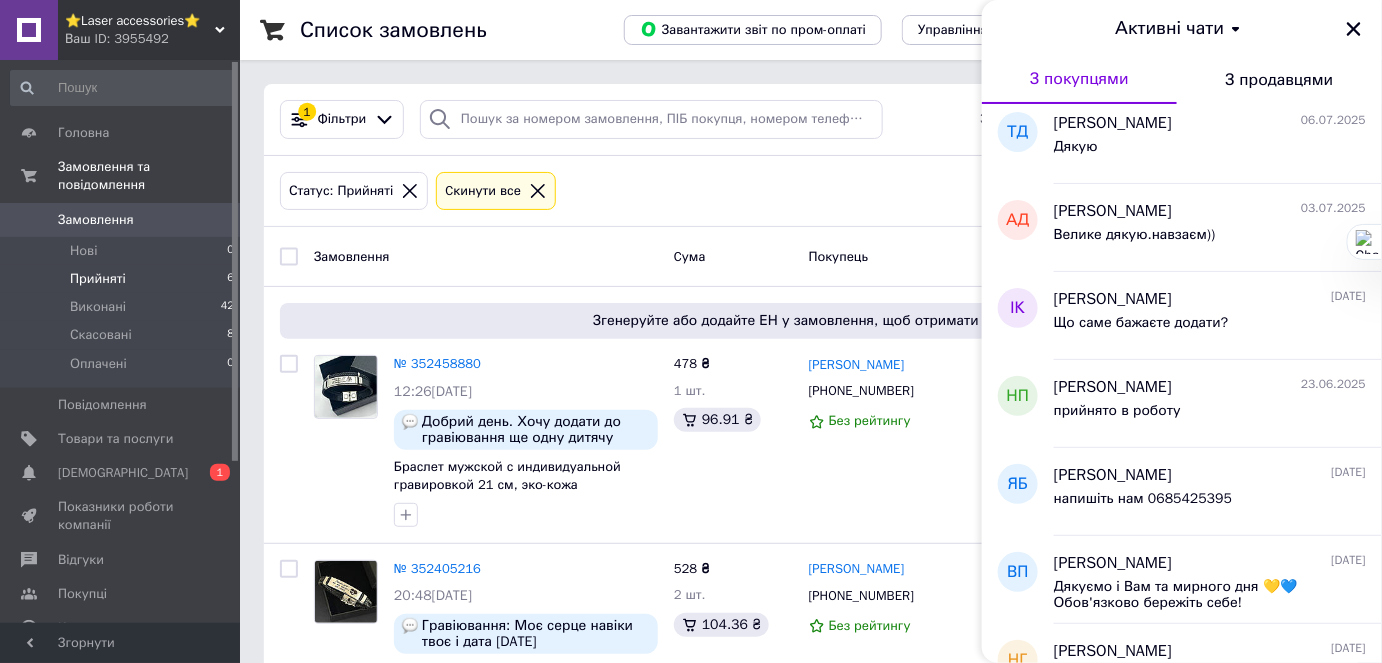 click on "Прийняті" at bounding box center (98, 279) 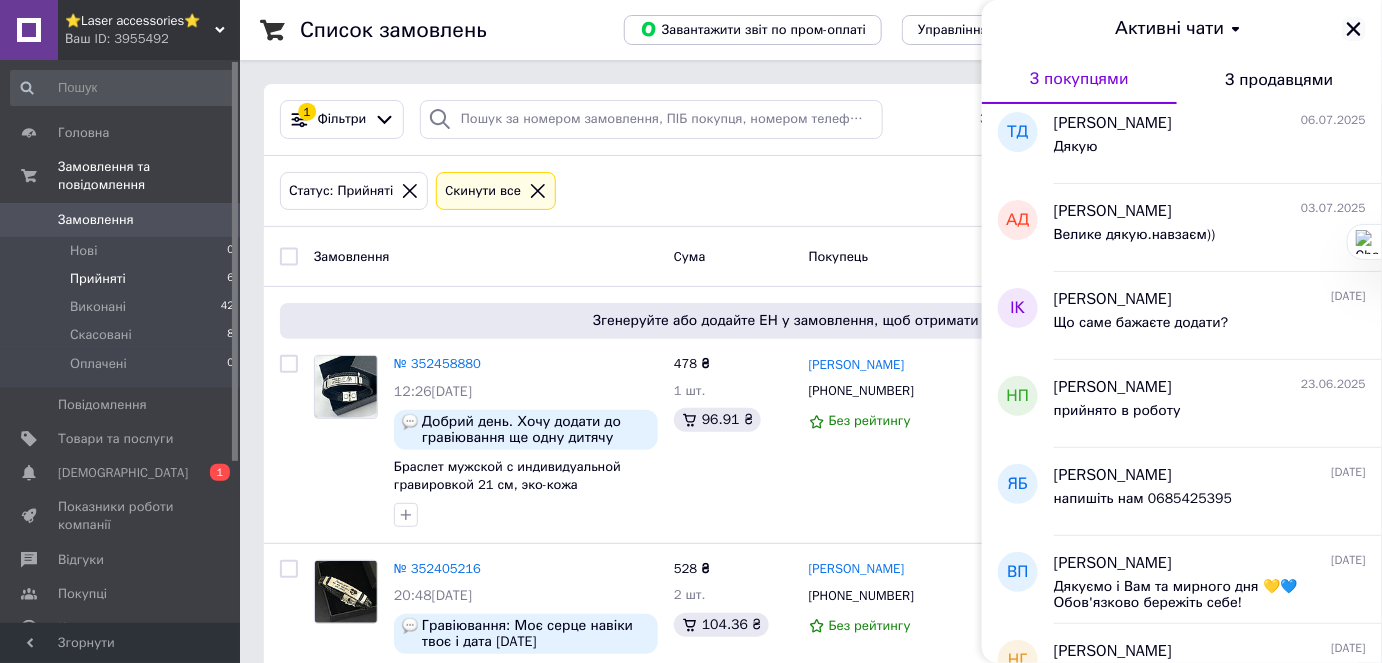 click 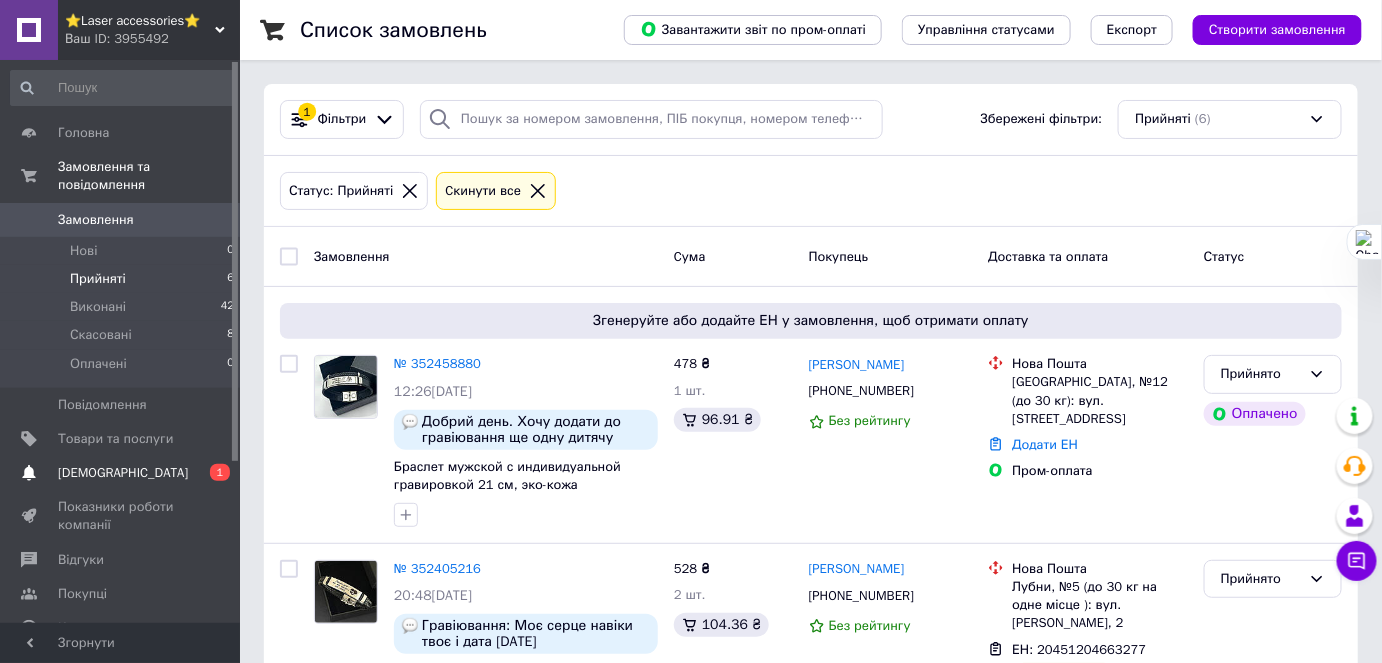 click on "[DEMOGRAPHIC_DATA]" at bounding box center [123, 473] 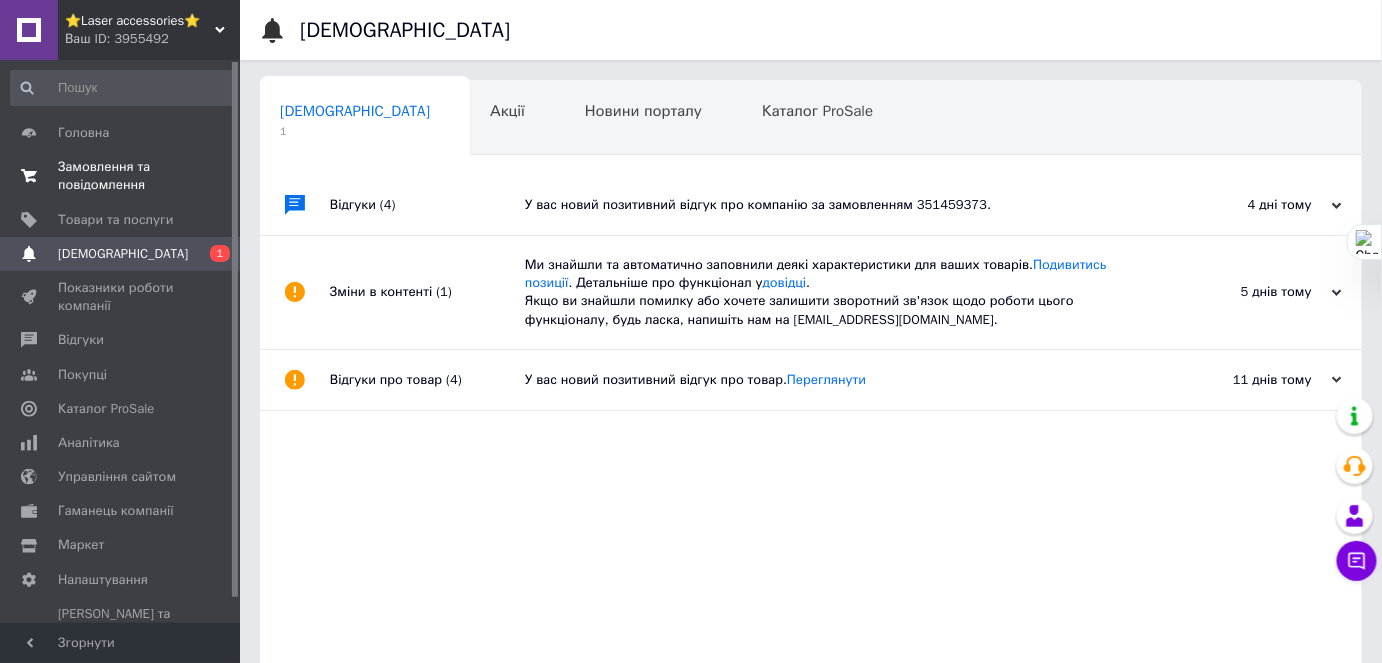 click on "Замовлення та повідомлення" at bounding box center (121, 176) 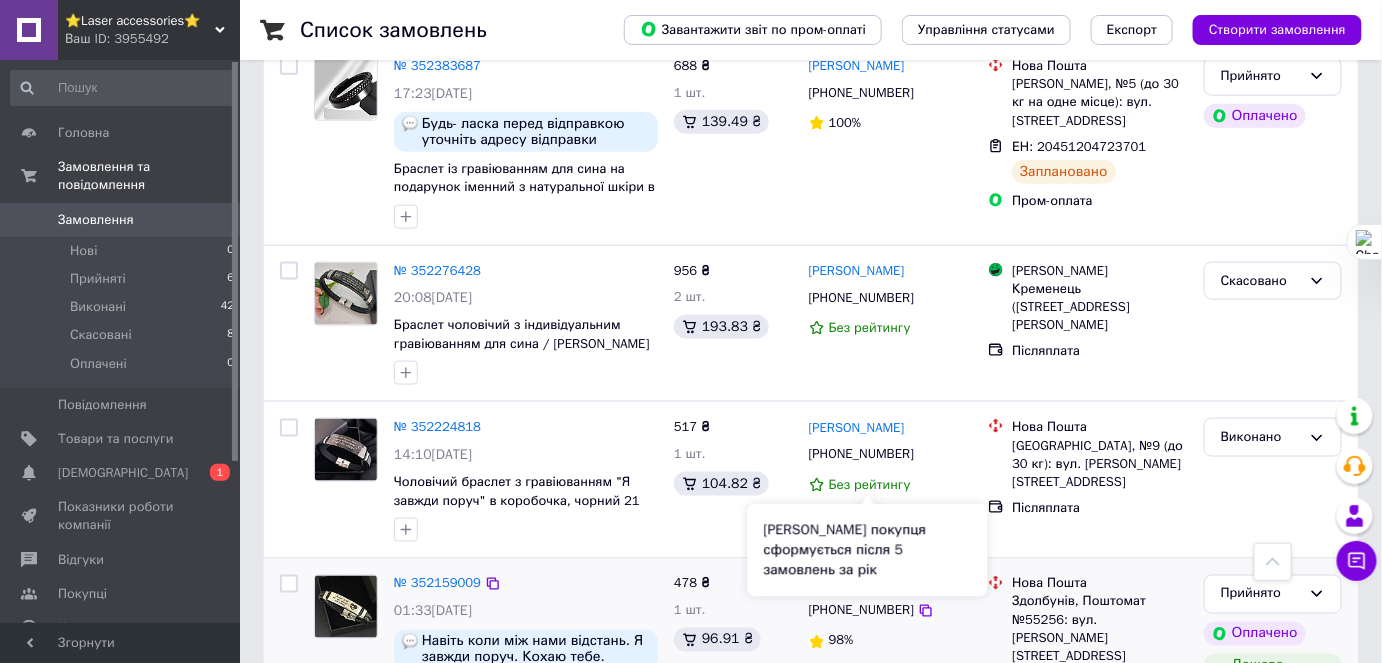scroll, scrollTop: 727, scrollLeft: 0, axis: vertical 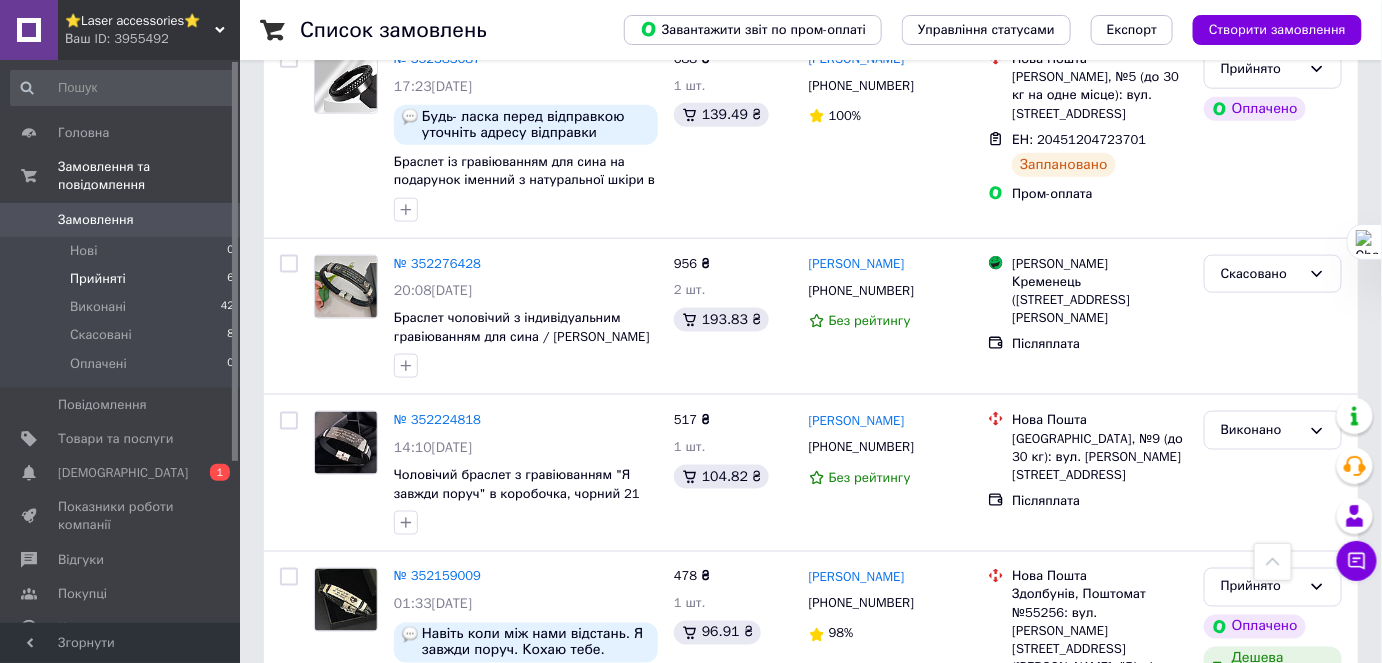 click on "Прийняті" at bounding box center (98, 279) 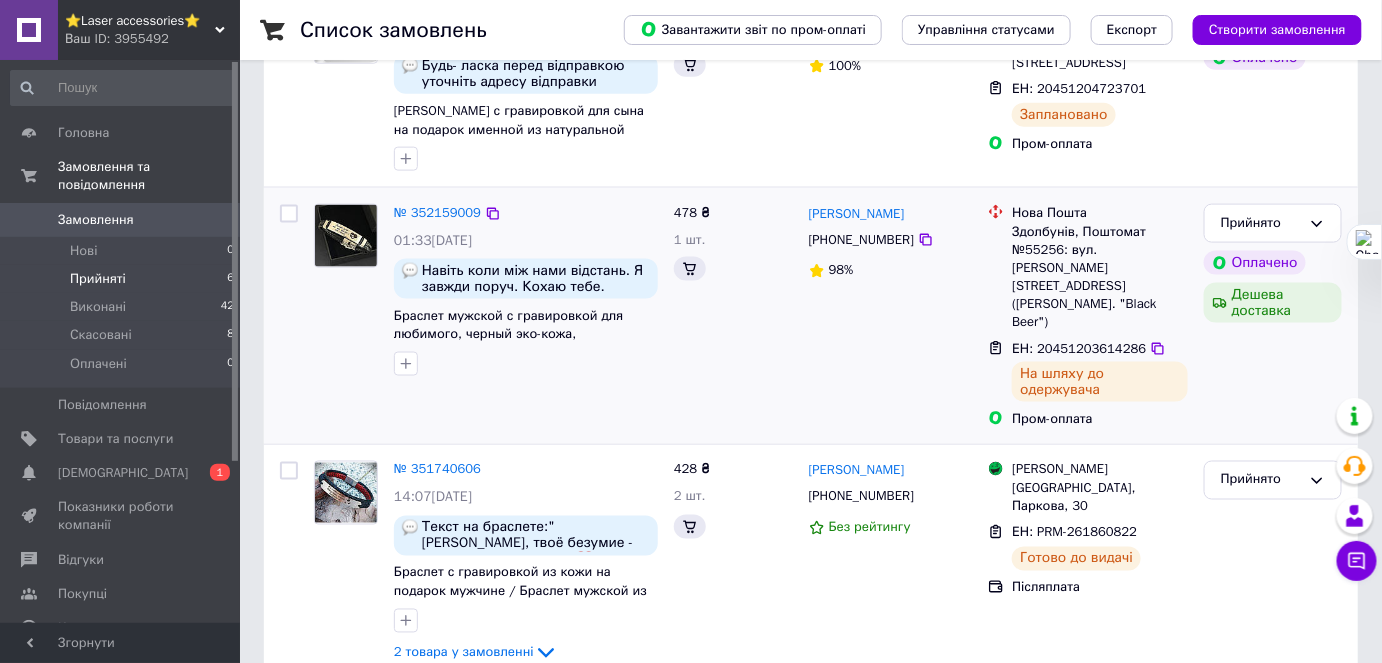 scroll, scrollTop: 0, scrollLeft: 0, axis: both 